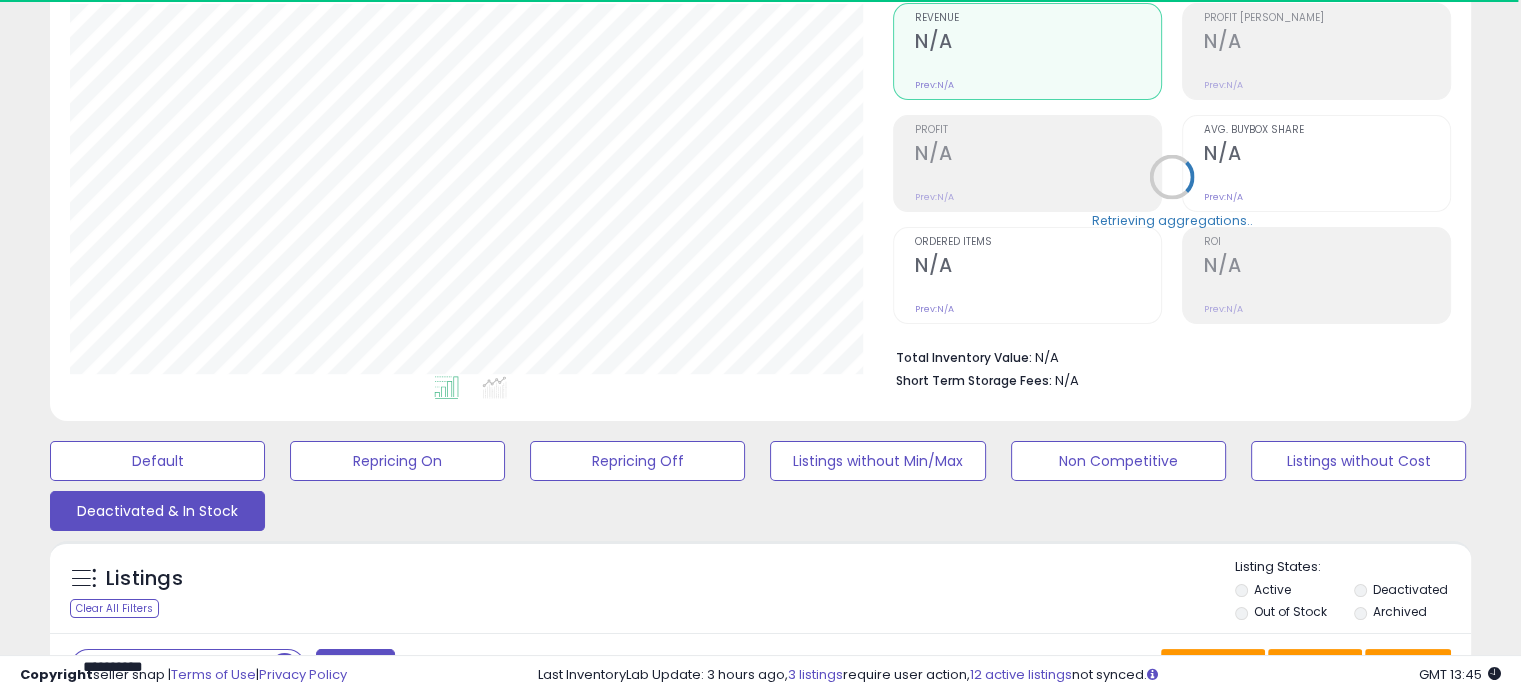 scroll, scrollTop: 300, scrollLeft: 0, axis: vertical 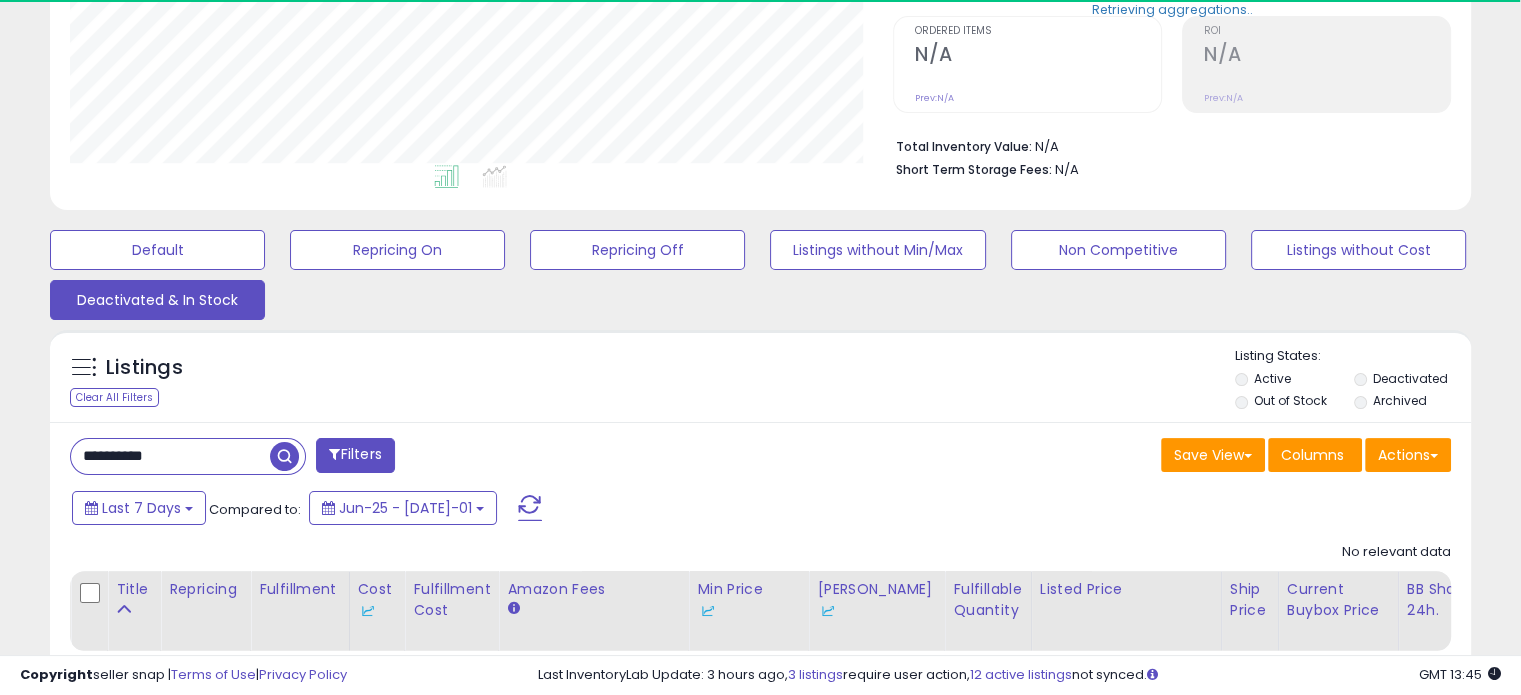 click on "**********" at bounding box center (170, 456) 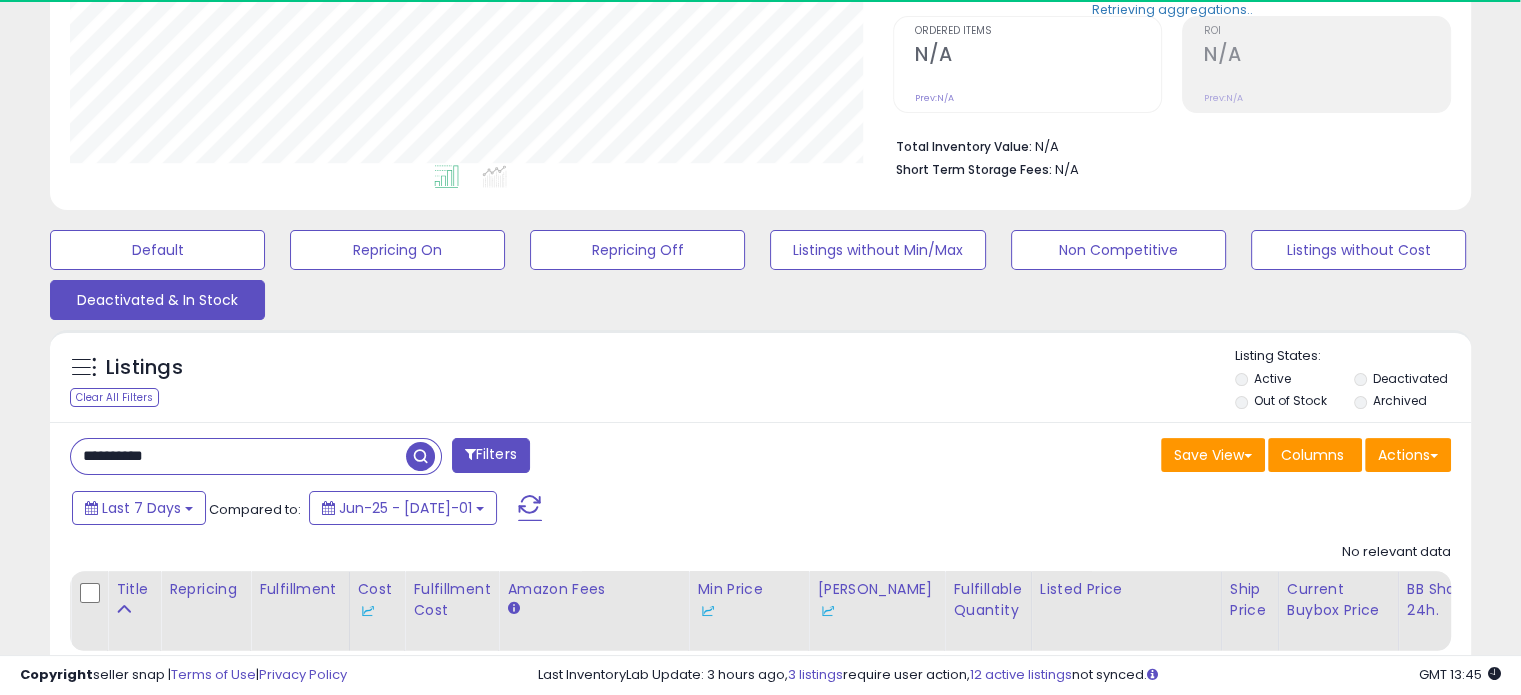 click on "**********" at bounding box center [238, 456] 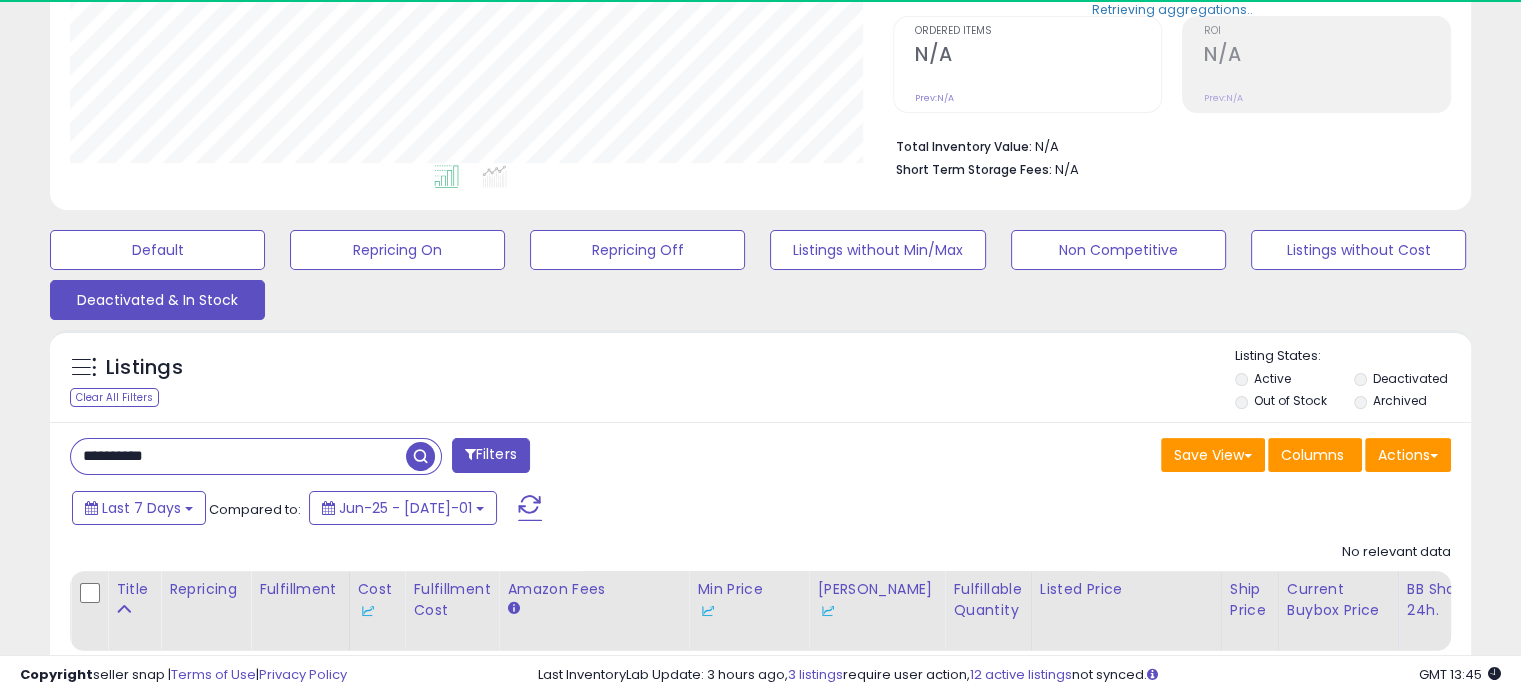 paste 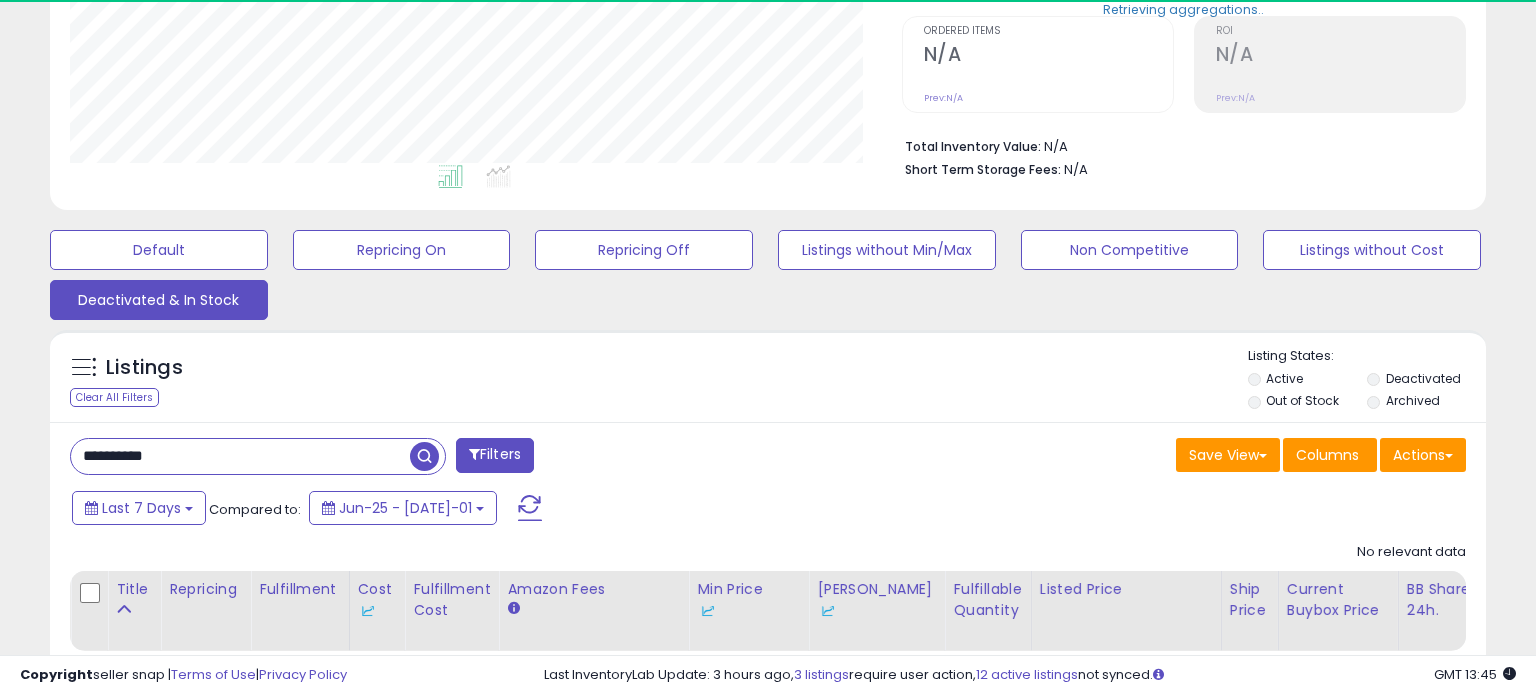 scroll, scrollTop: 999589, scrollLeft: 999168, axis: both 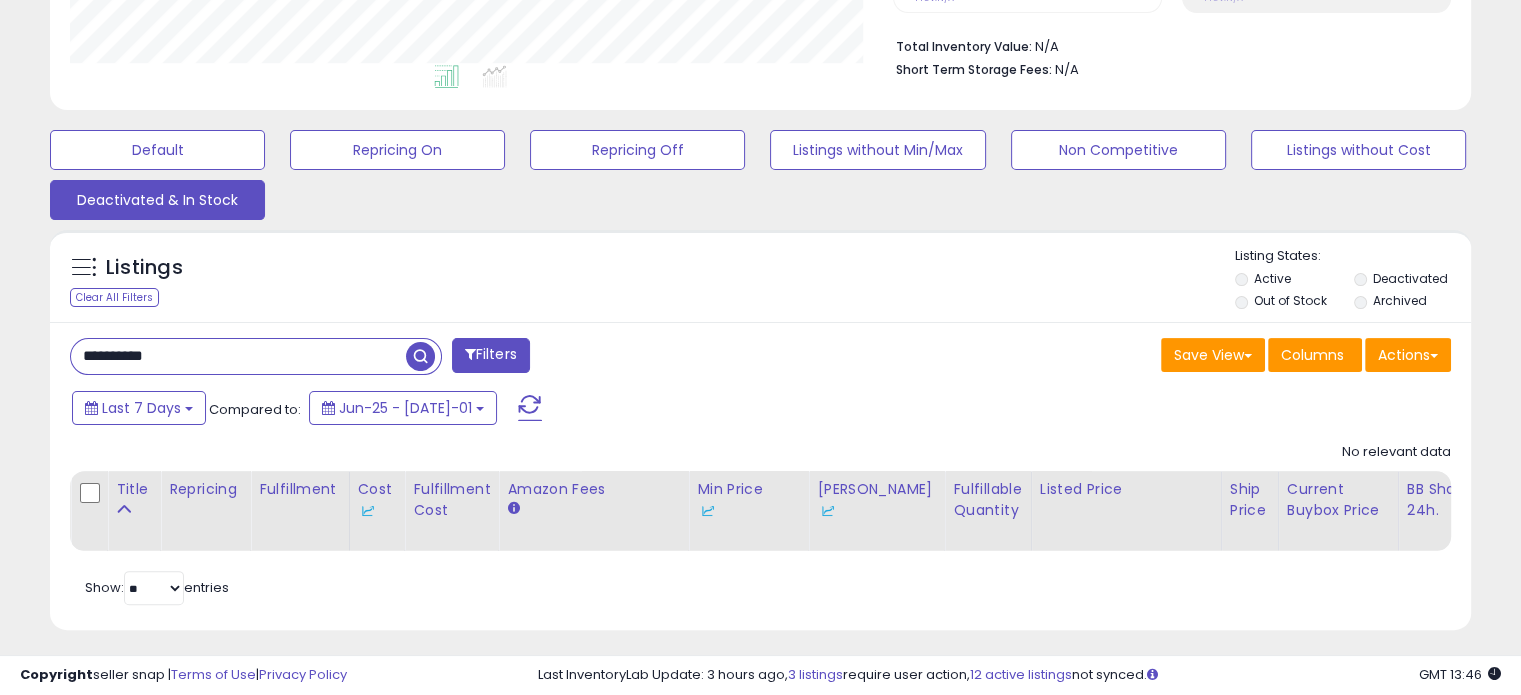 click on "**********" at bounding box center [238, 356] 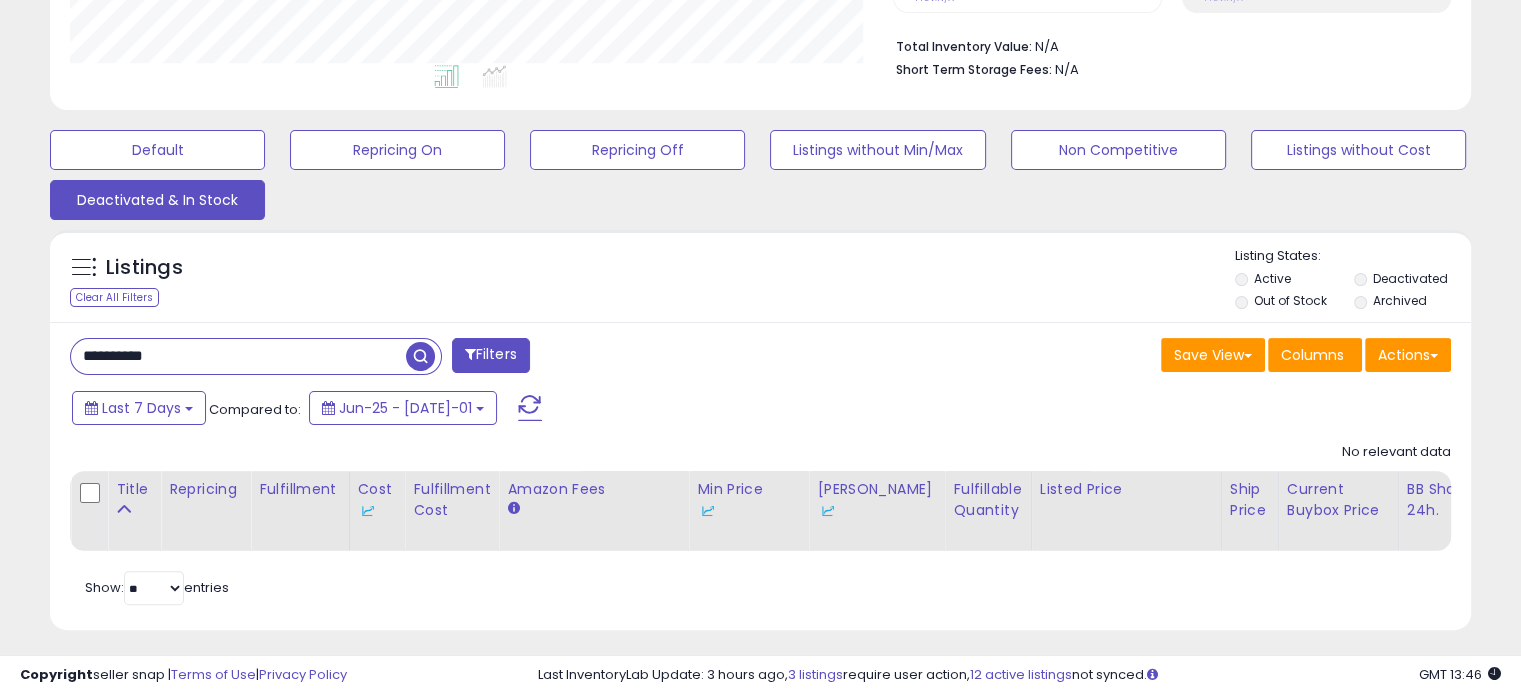 click on "Active" at bounding box center [1272, 278] 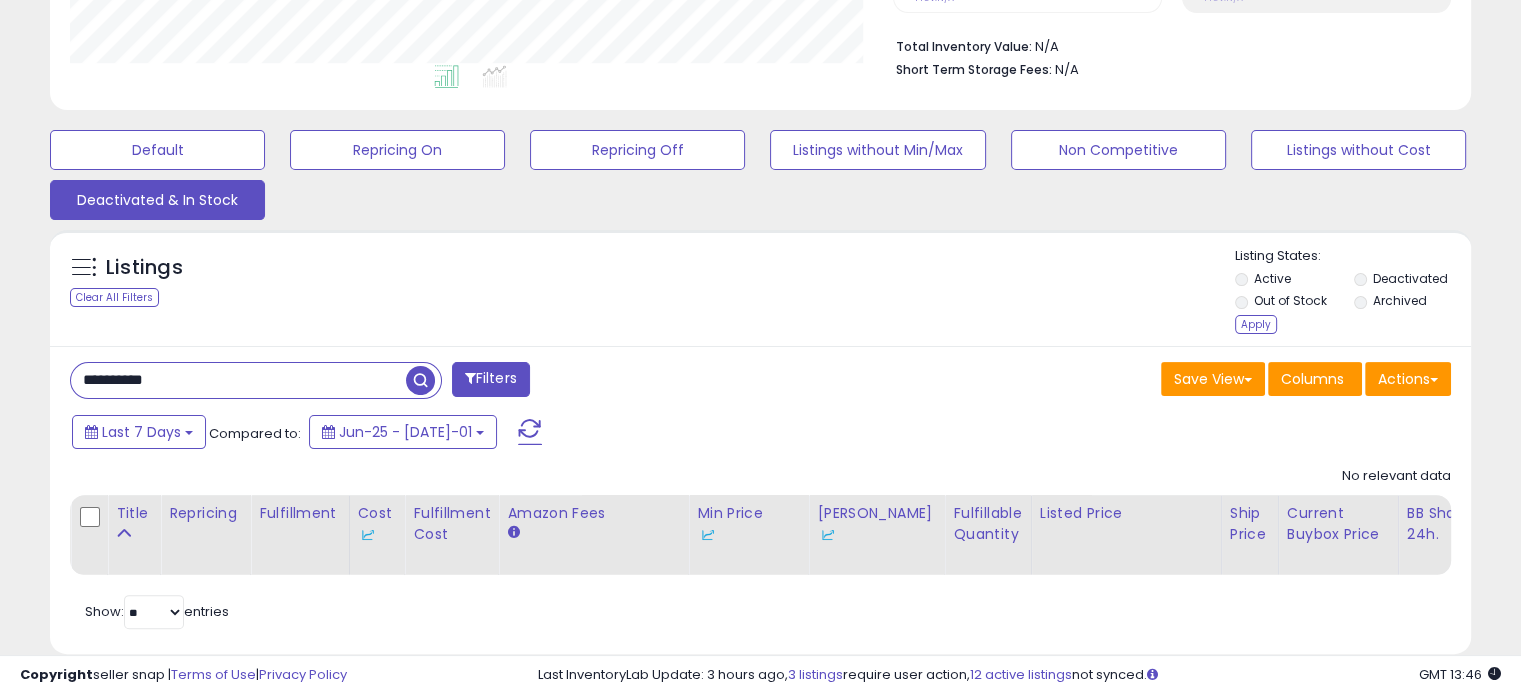 click on "Out of Stock" at bounding box center (1290, 300) 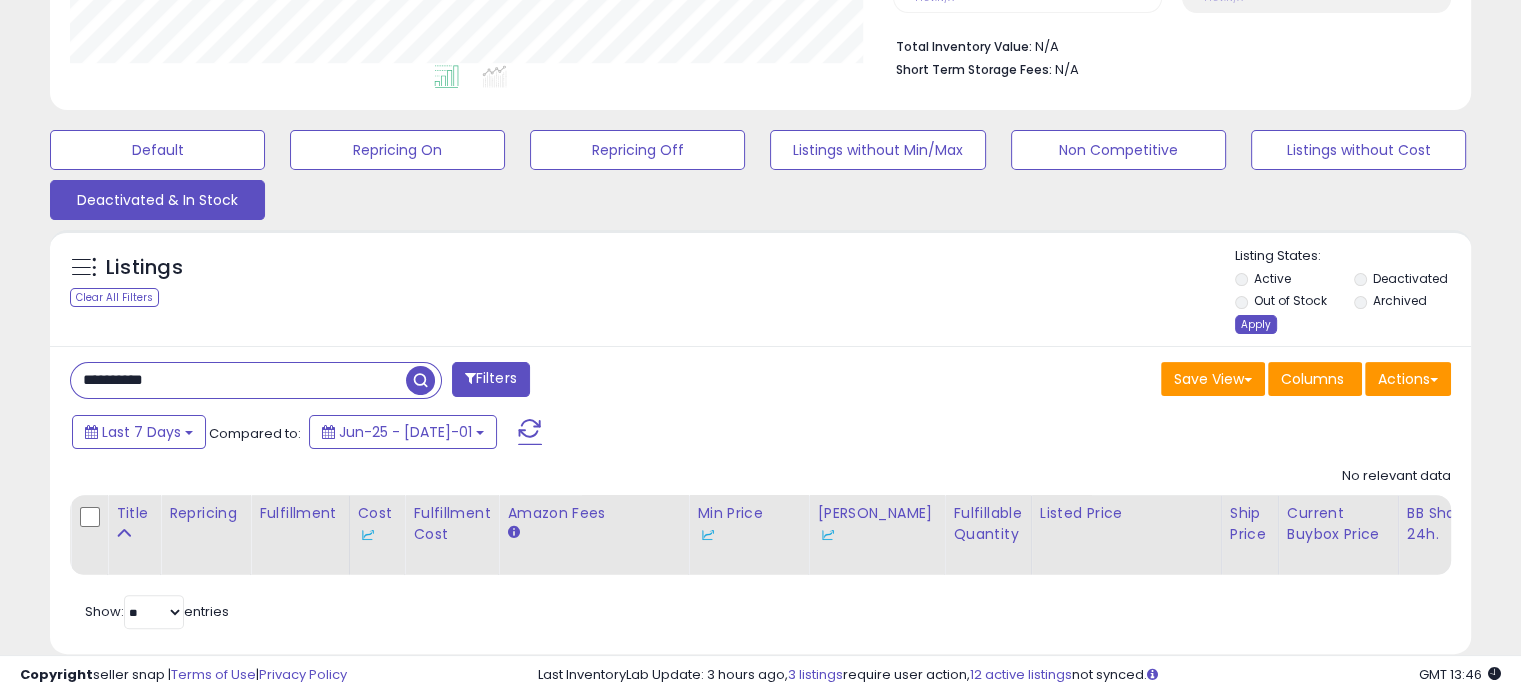 click on "Apply" at bounding box center (1256, 324) 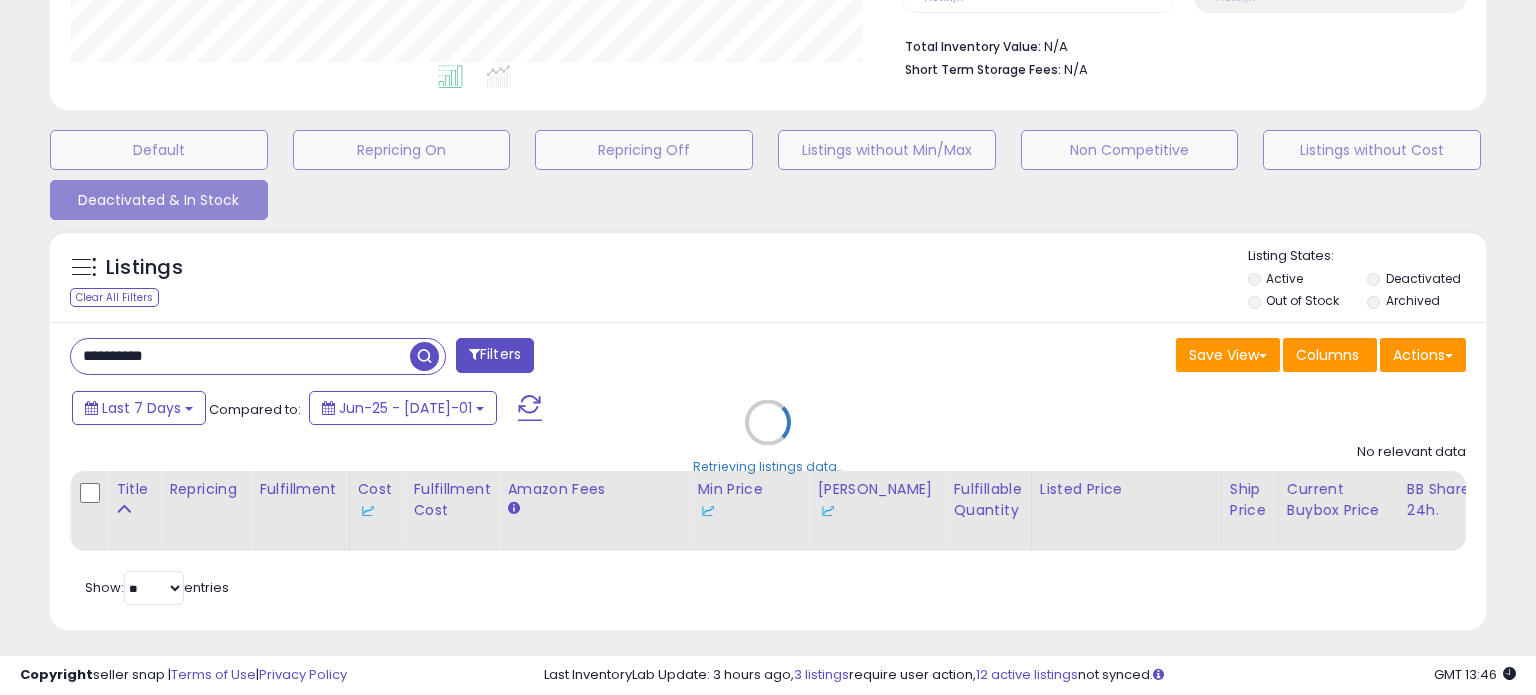 scroll, scrollTop: 999589, scrollLeft: 999168, axis: both 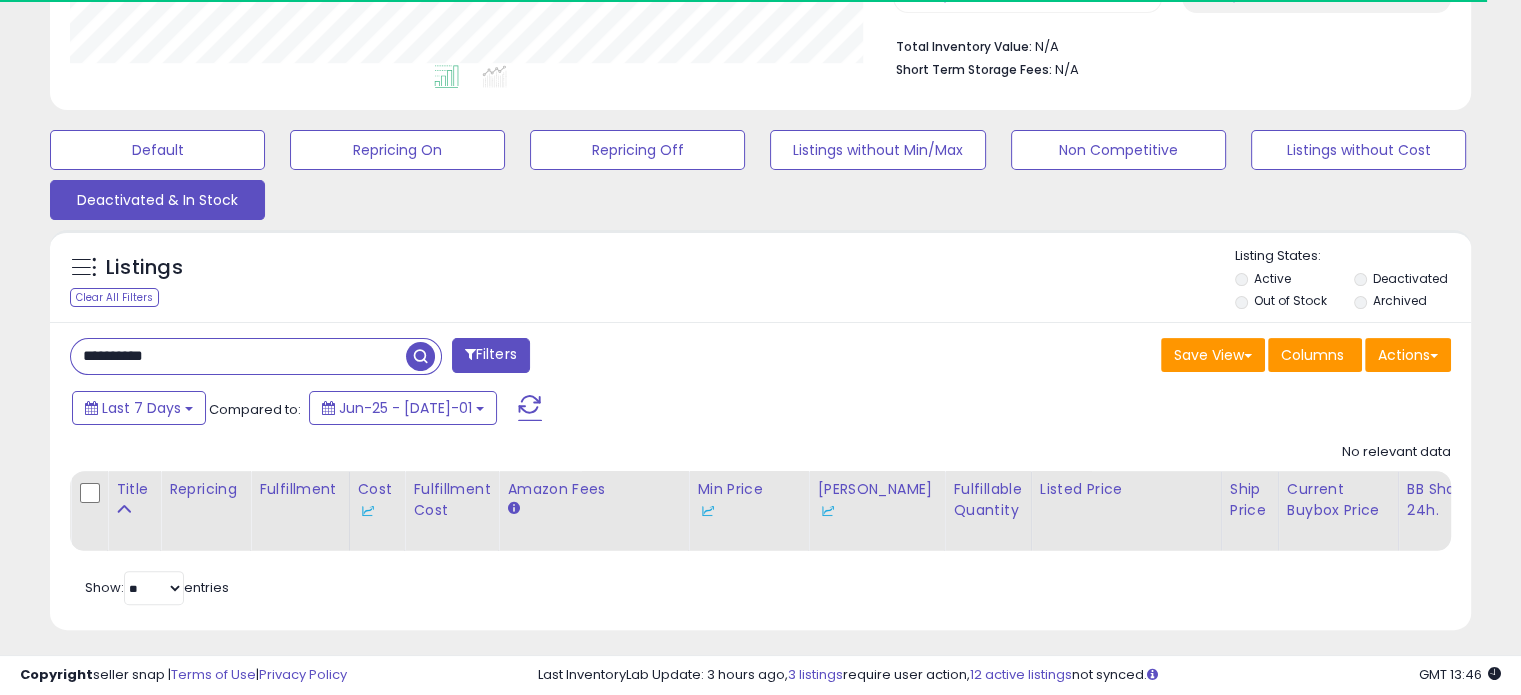click on "**********" at bounding box center [238, 356] 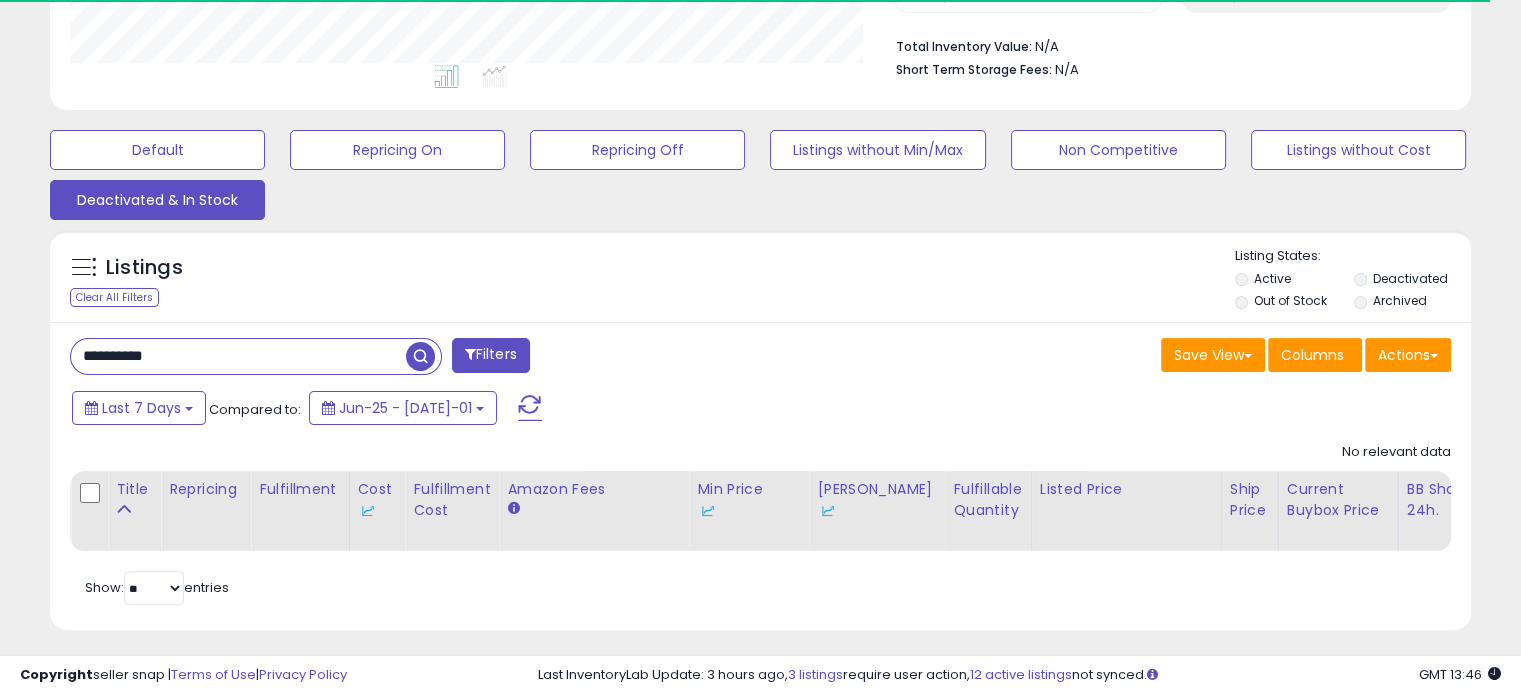 click on "**********" at bounding box center (238, 356) 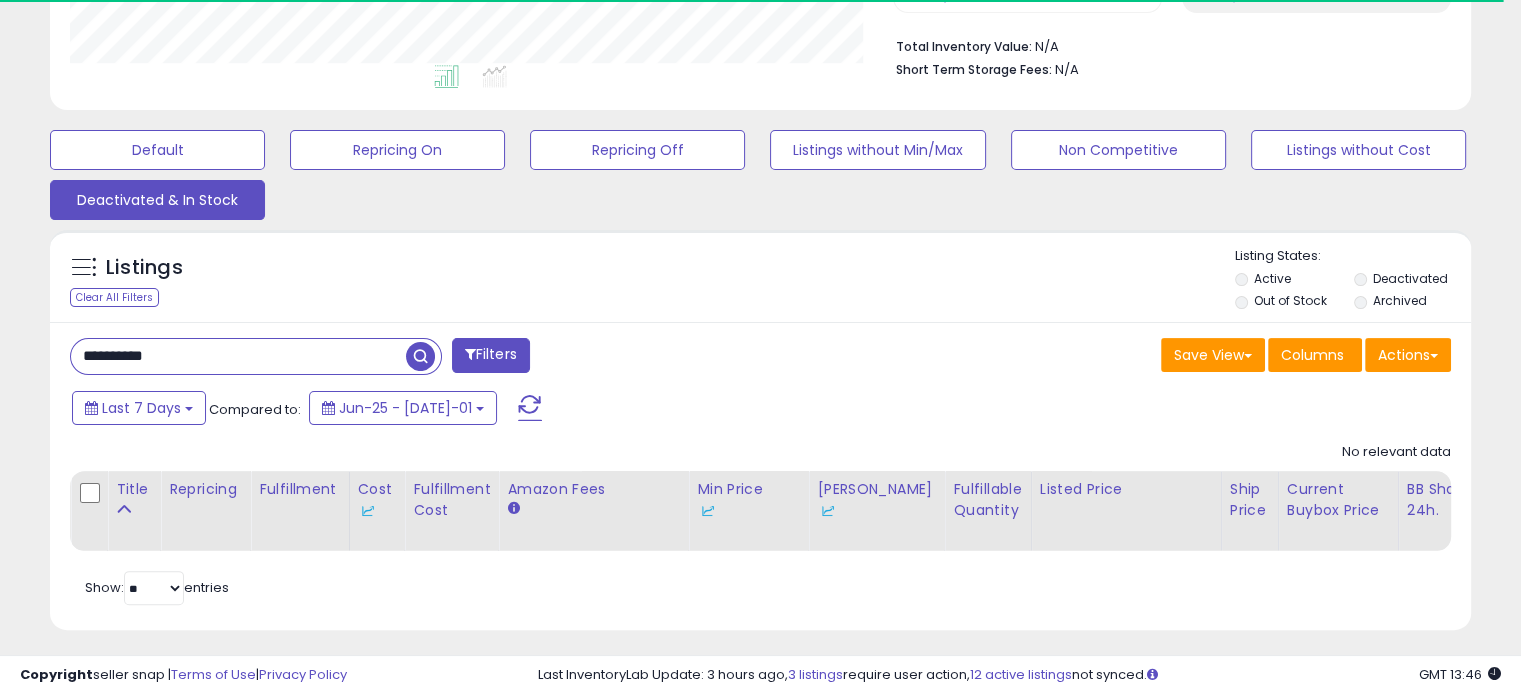 click at bounding box center [420, 356] 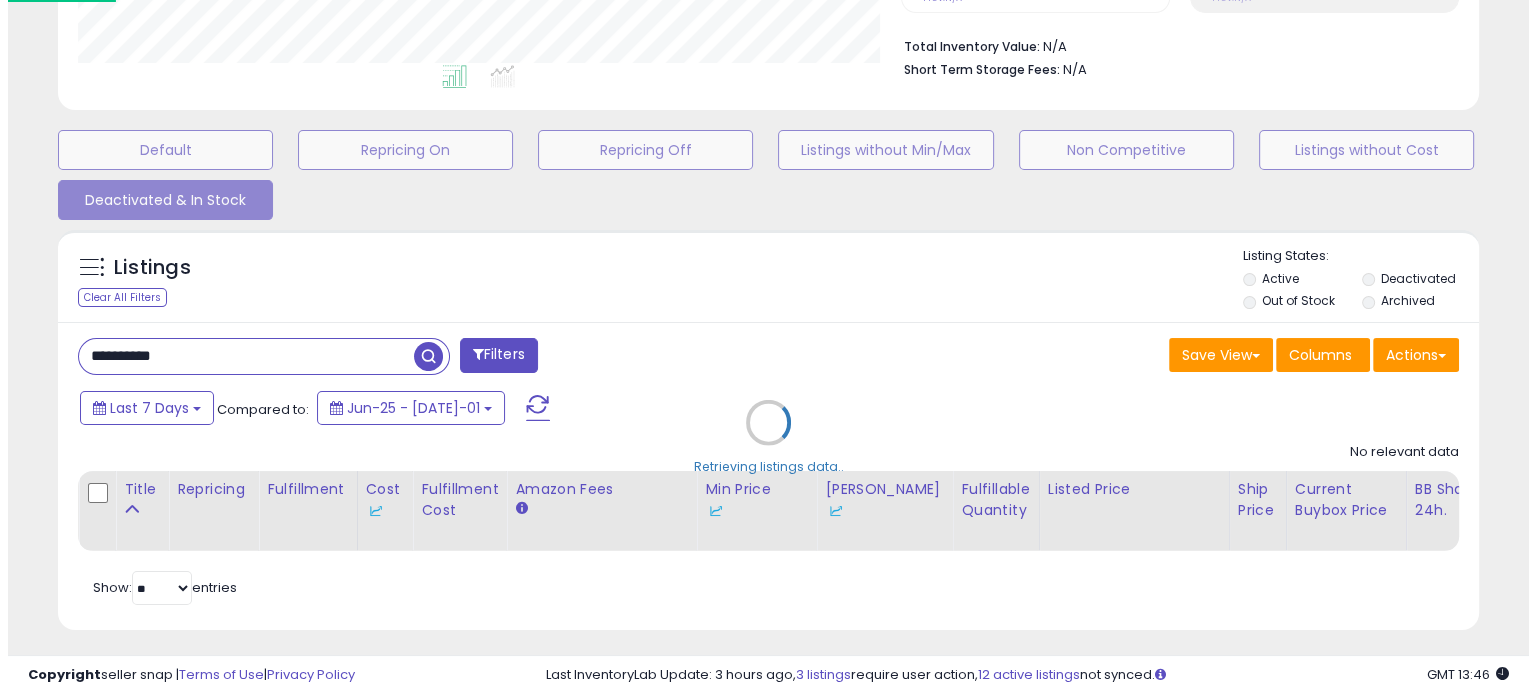 scroll, scrollTop: 999589, scrollLeft: 999176, axis: both 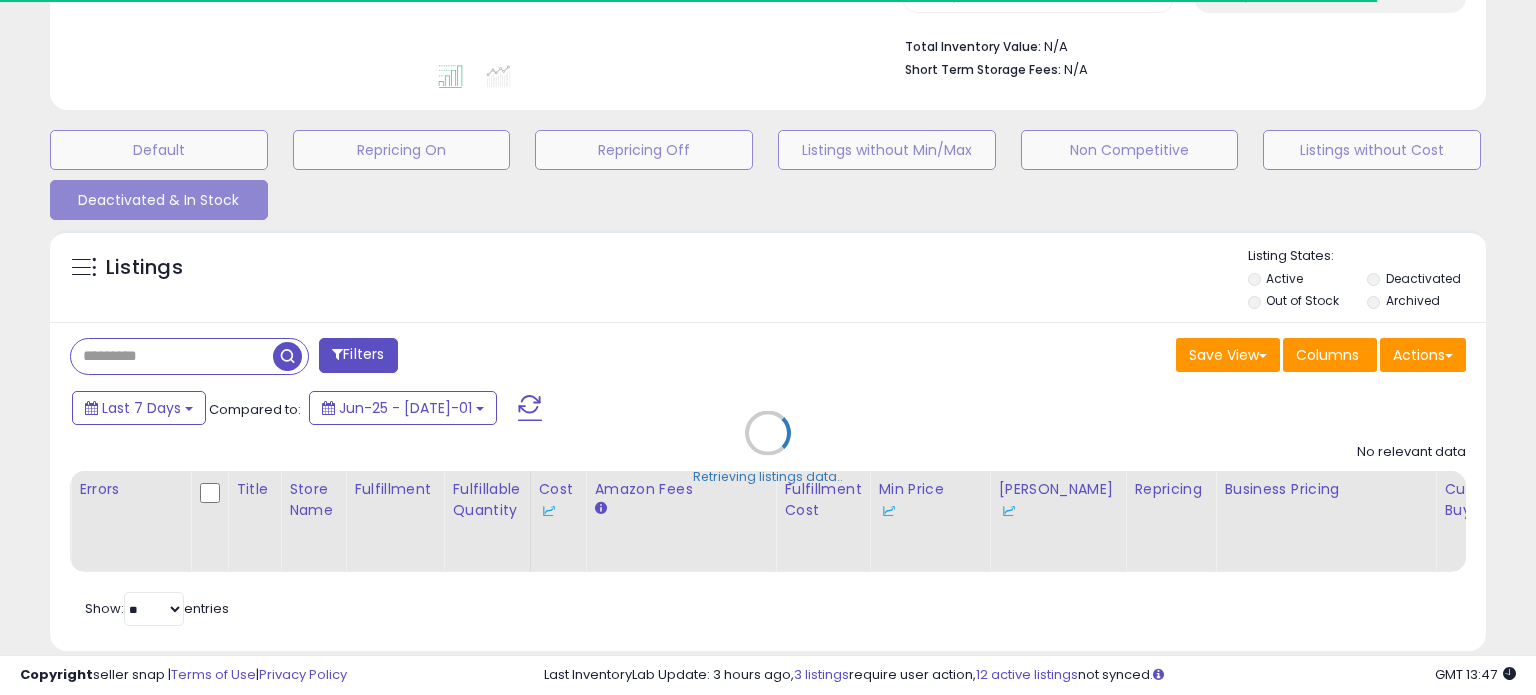 click on "Retrieving listings data.." at bounding box center (768, 448) 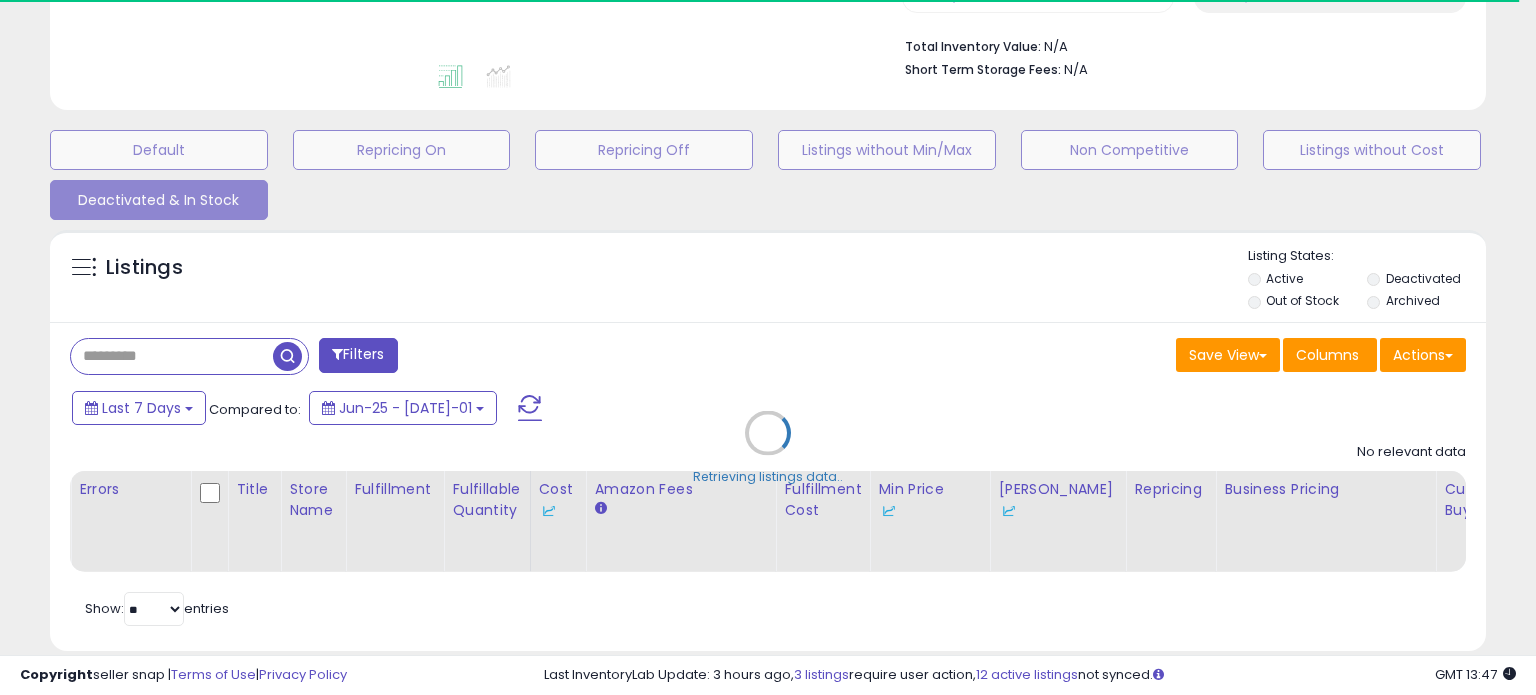 type on "**********" 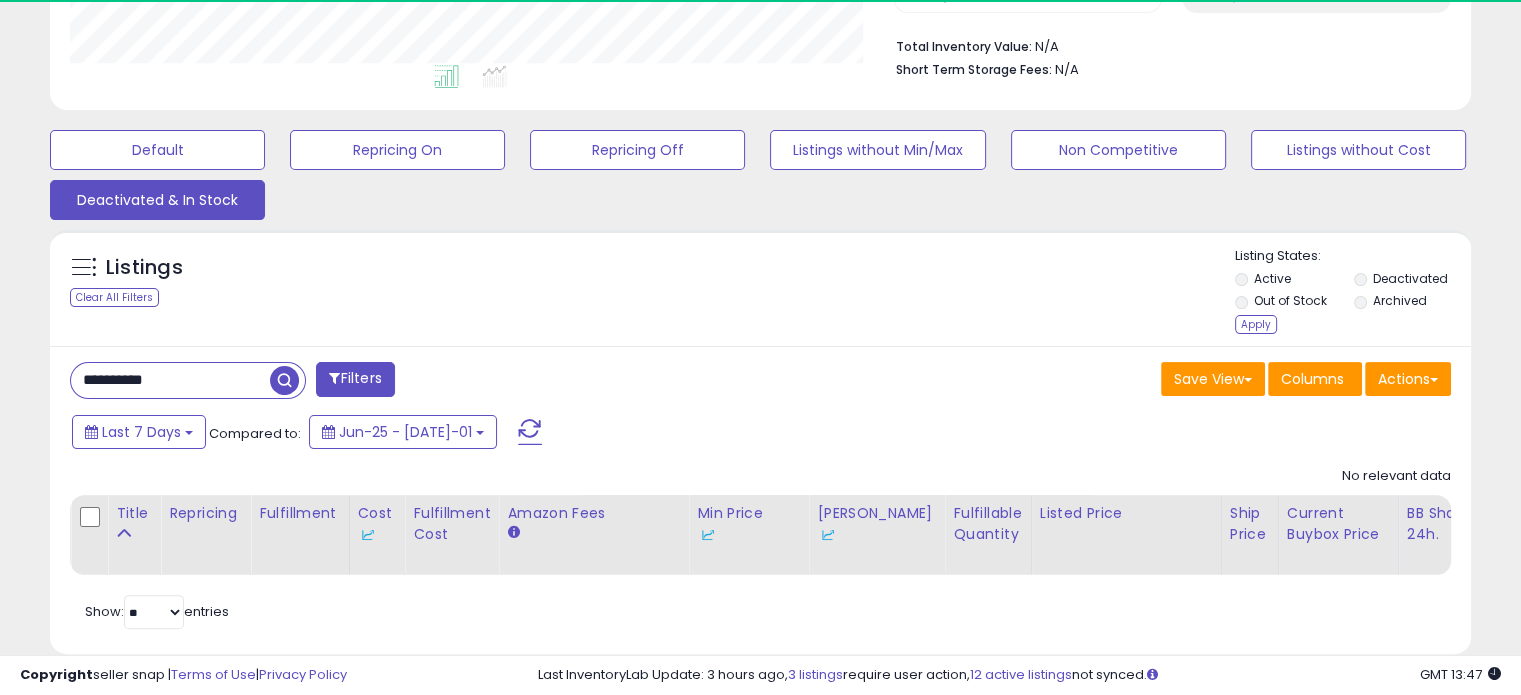 scroll, scrollTop: 999589, scrollLeft: 999176, axis: both 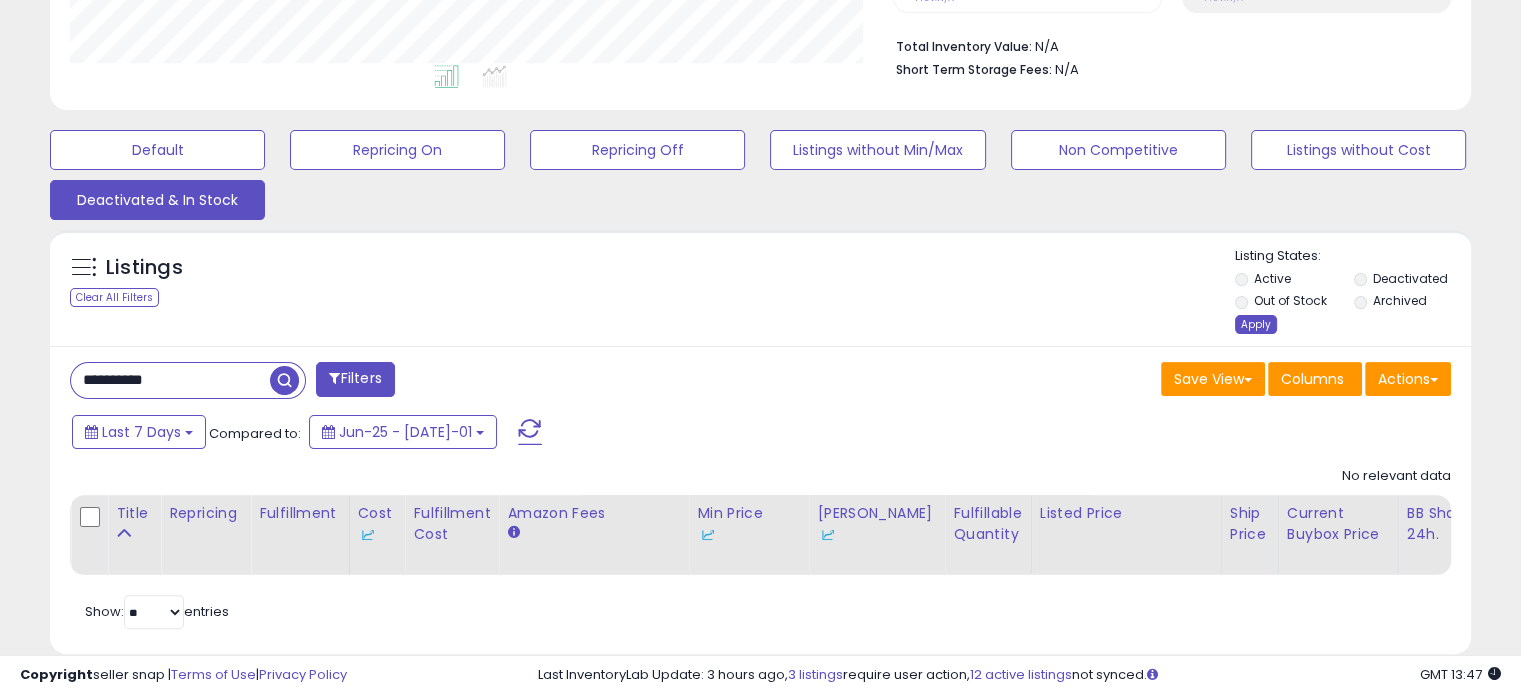 click on "Apply" at bounding box center (1256, 324) 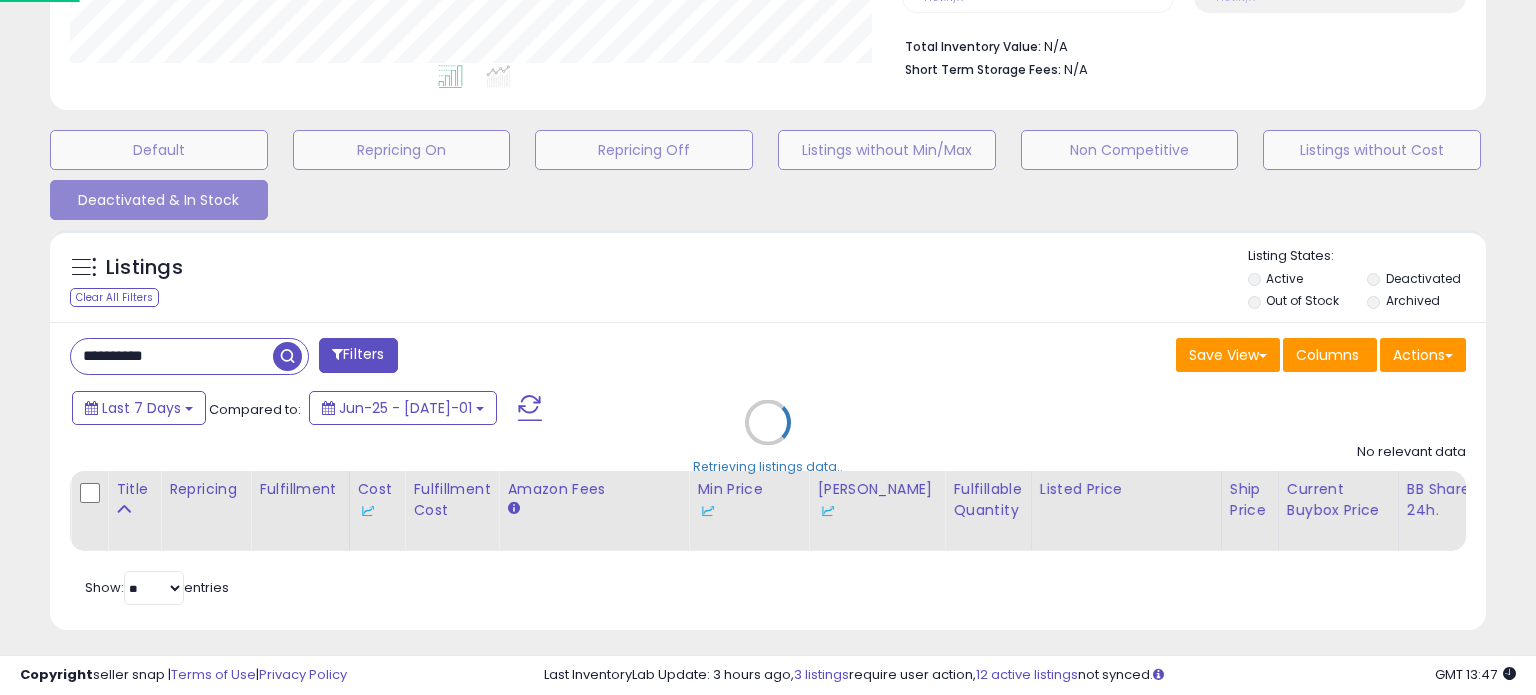 scroll, scrollTop: 999589, scrollLeft: 999168, axis: both 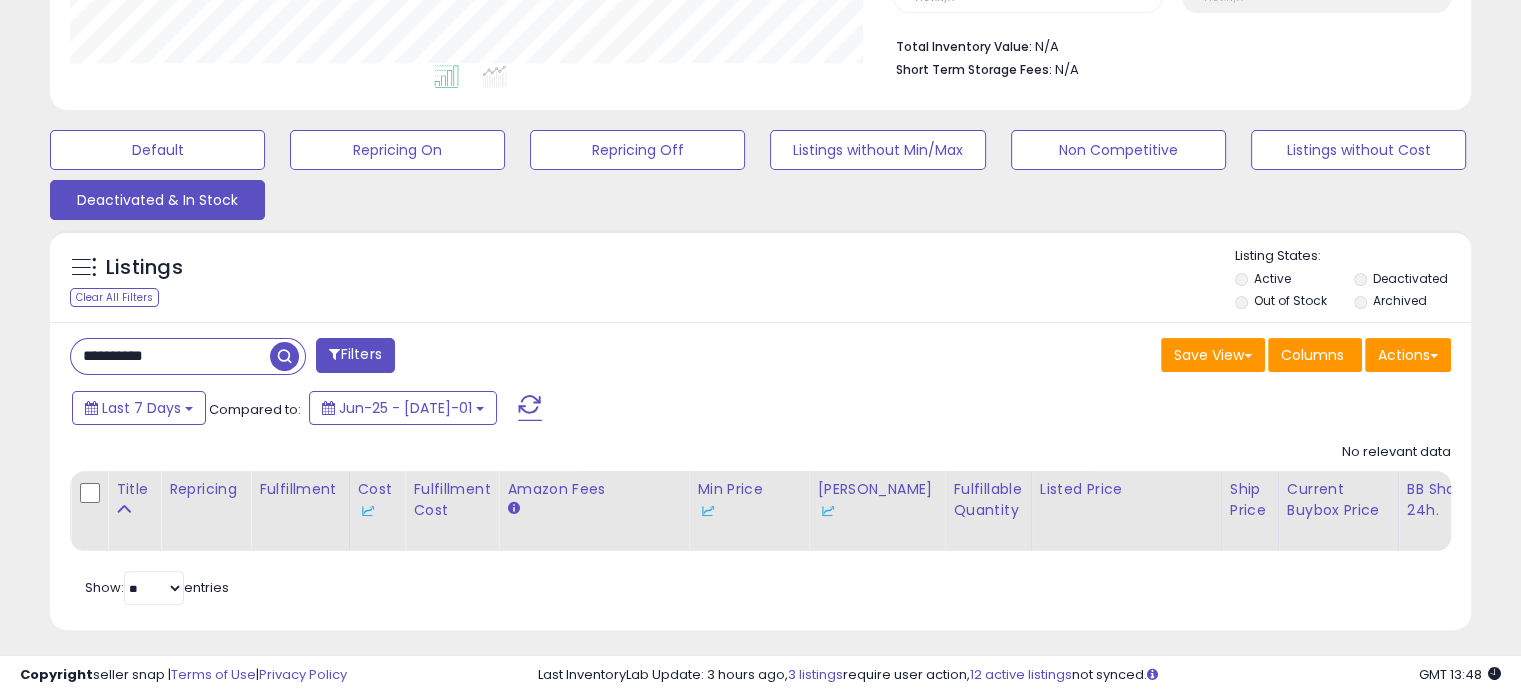 click at bounding box center (284, 356) 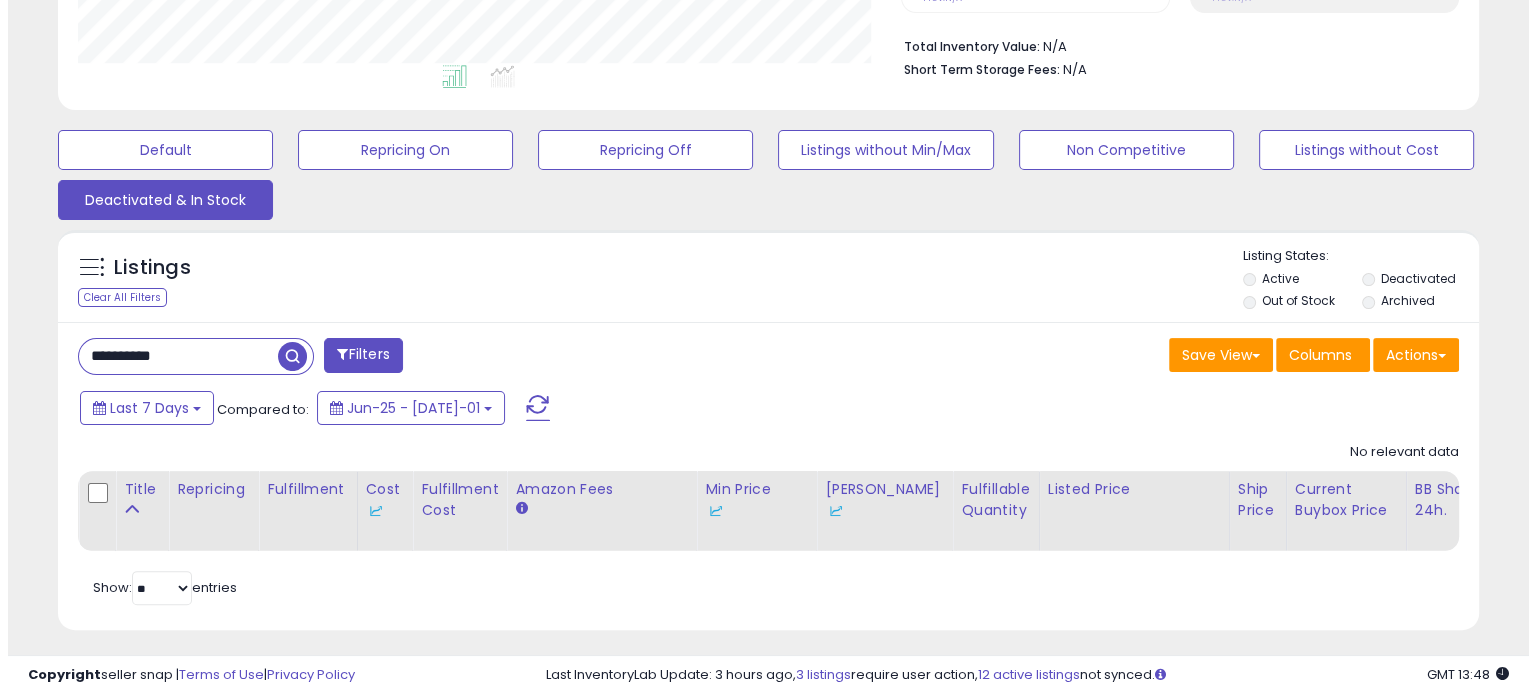 scroll, scrollTop: 999589, scrollLeft: 999168, axis: both 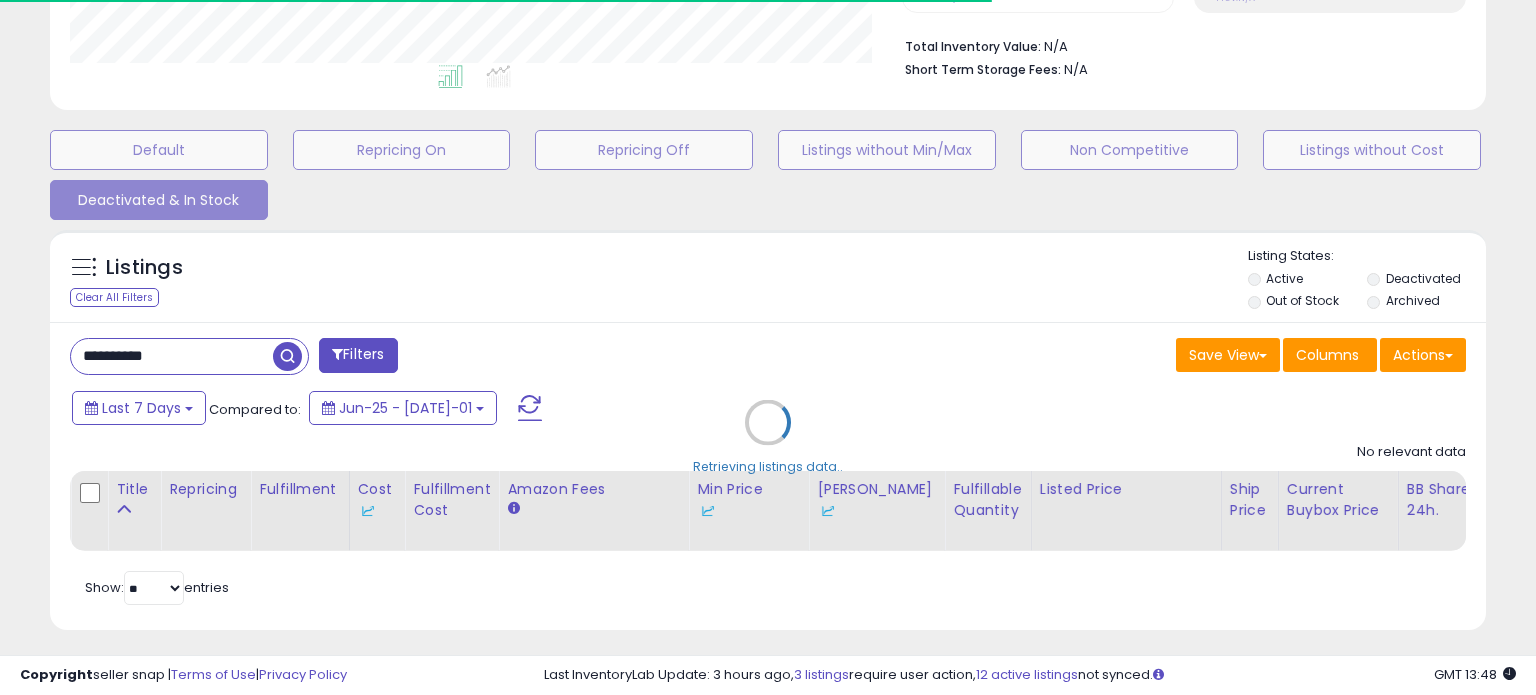 click on "Retrieving listings data.." at bounding box center [768, 437] 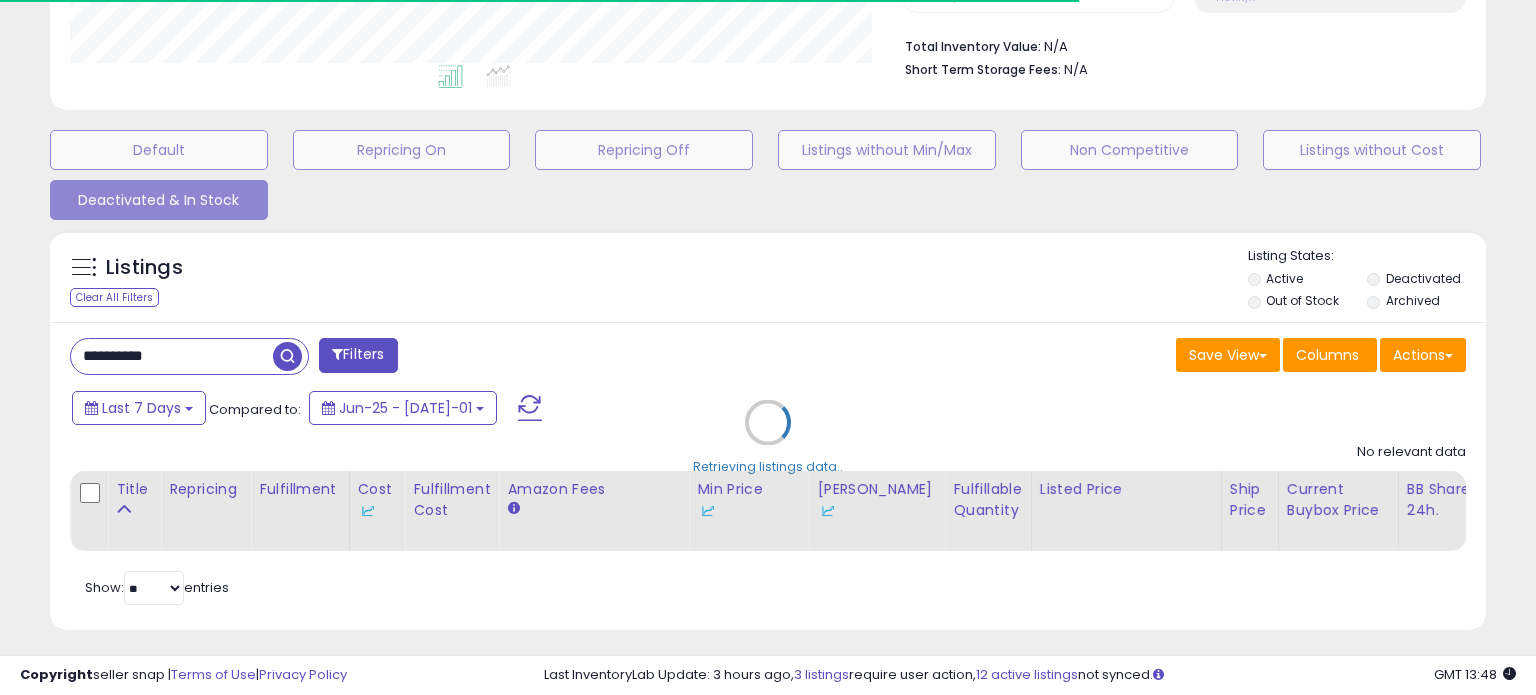 click on "Retrieving listings data.." at bounding box center (768, 437) 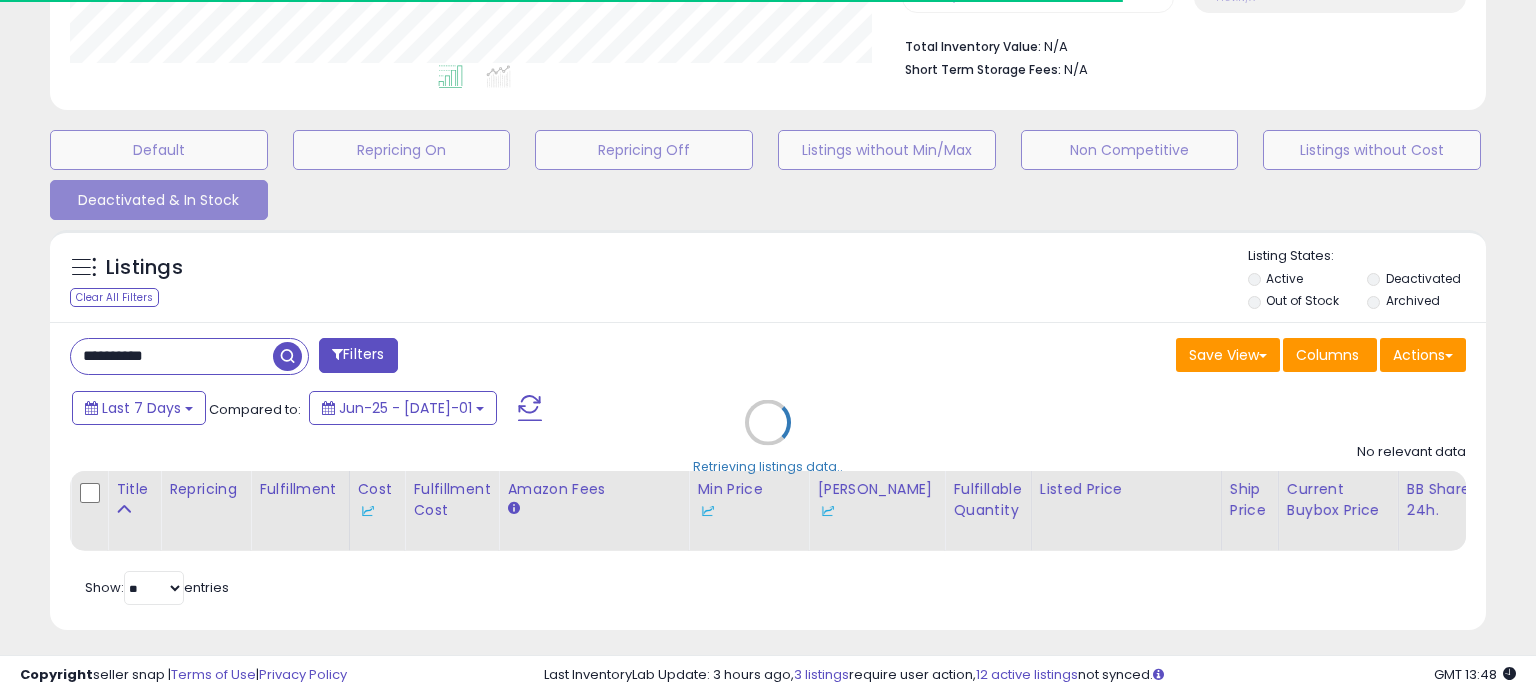 click on "Retrieving listings data.." at bounding box center [768, 437] 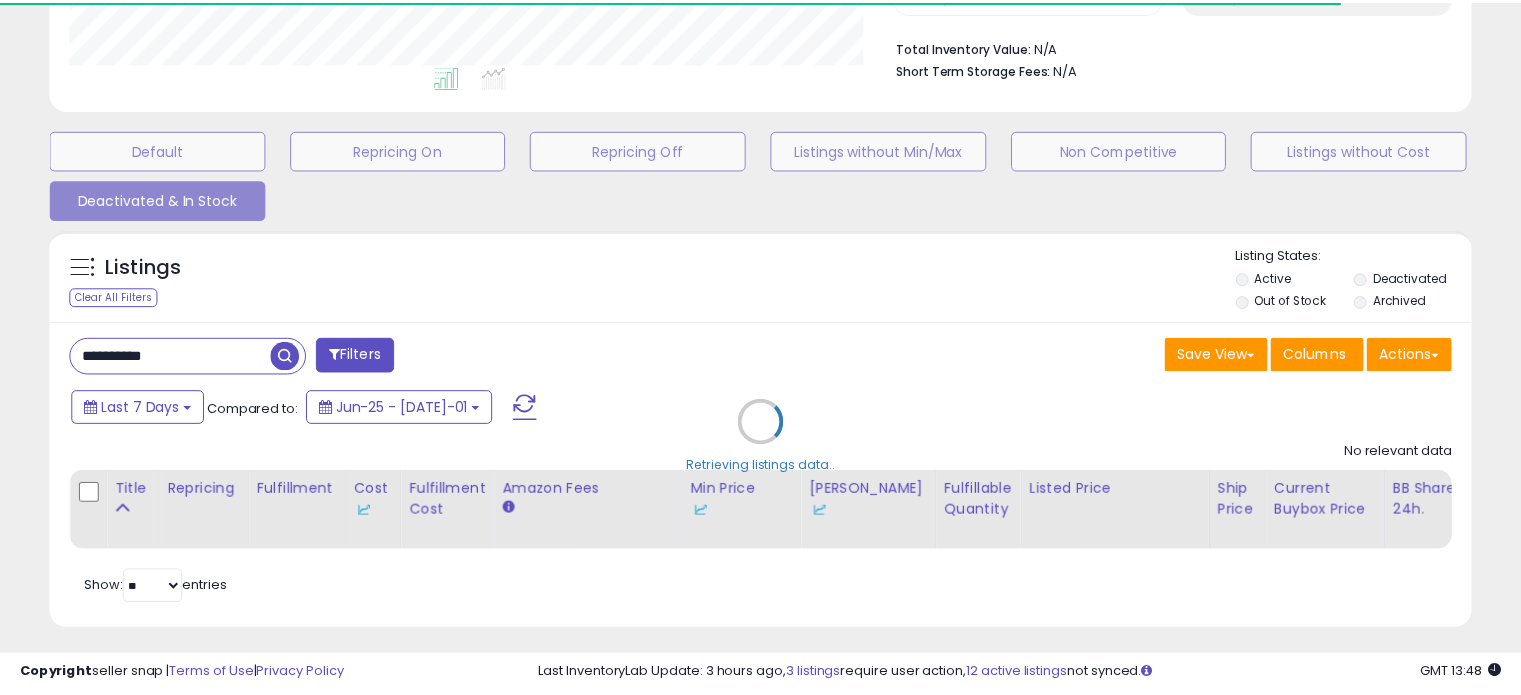 scroll, scrollTop: 409, scrollLeft: 822, axis: both 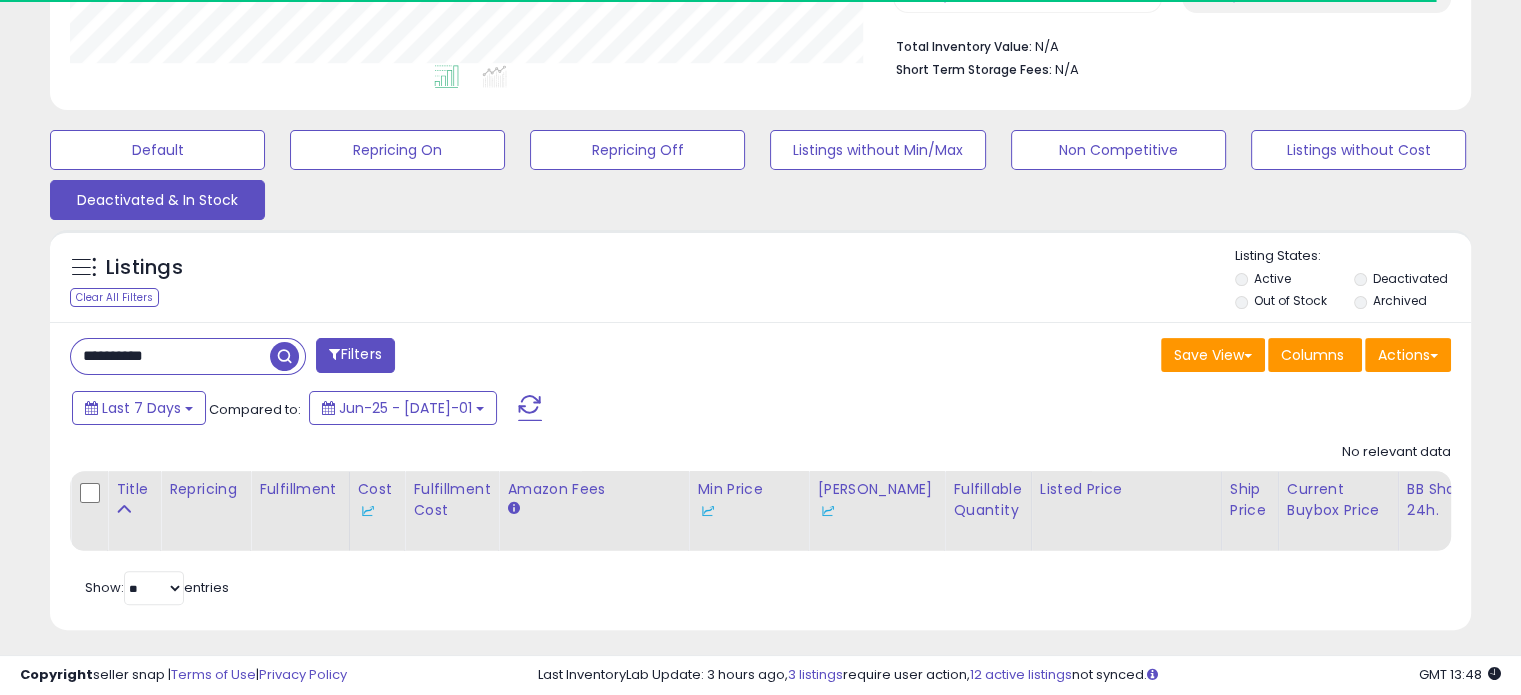 click on "**********" at bounding box center [170, 356] 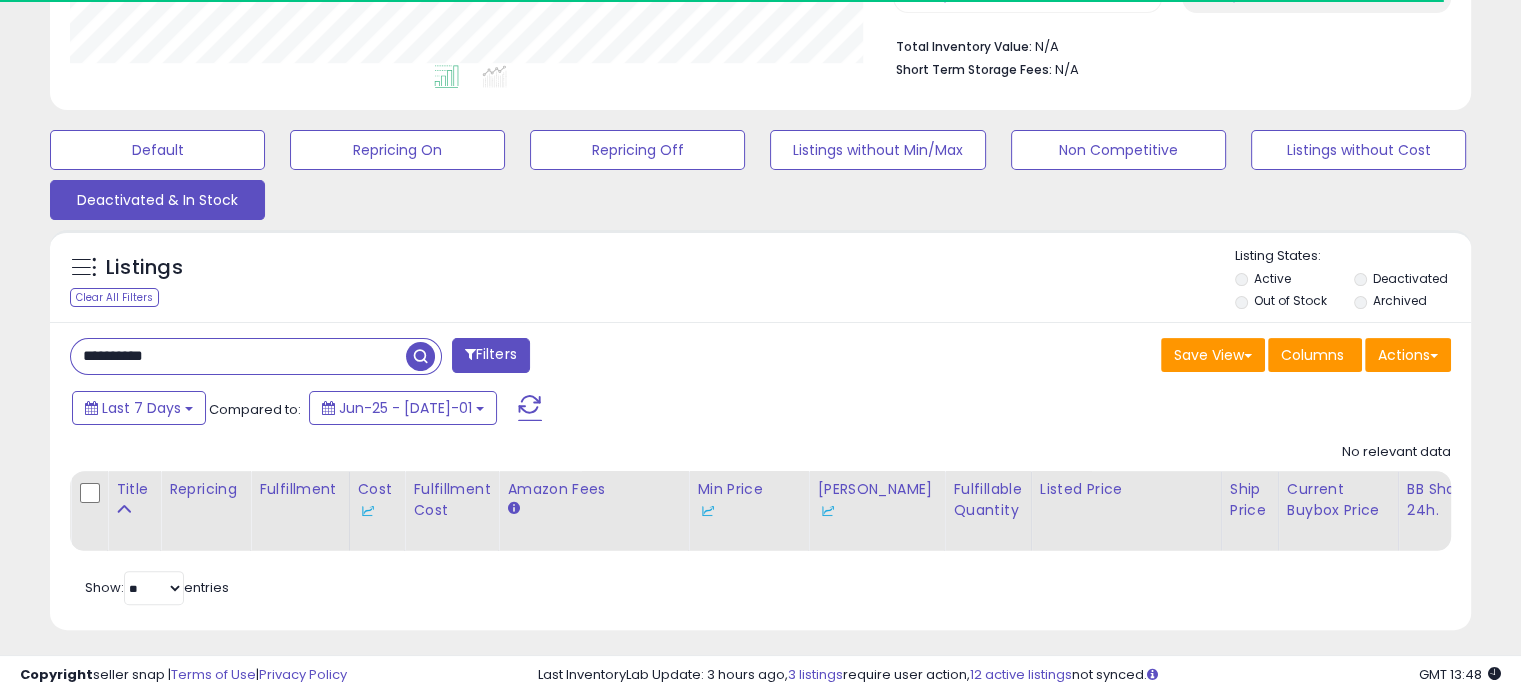 click on "**********" at bounding box center (238, 356) 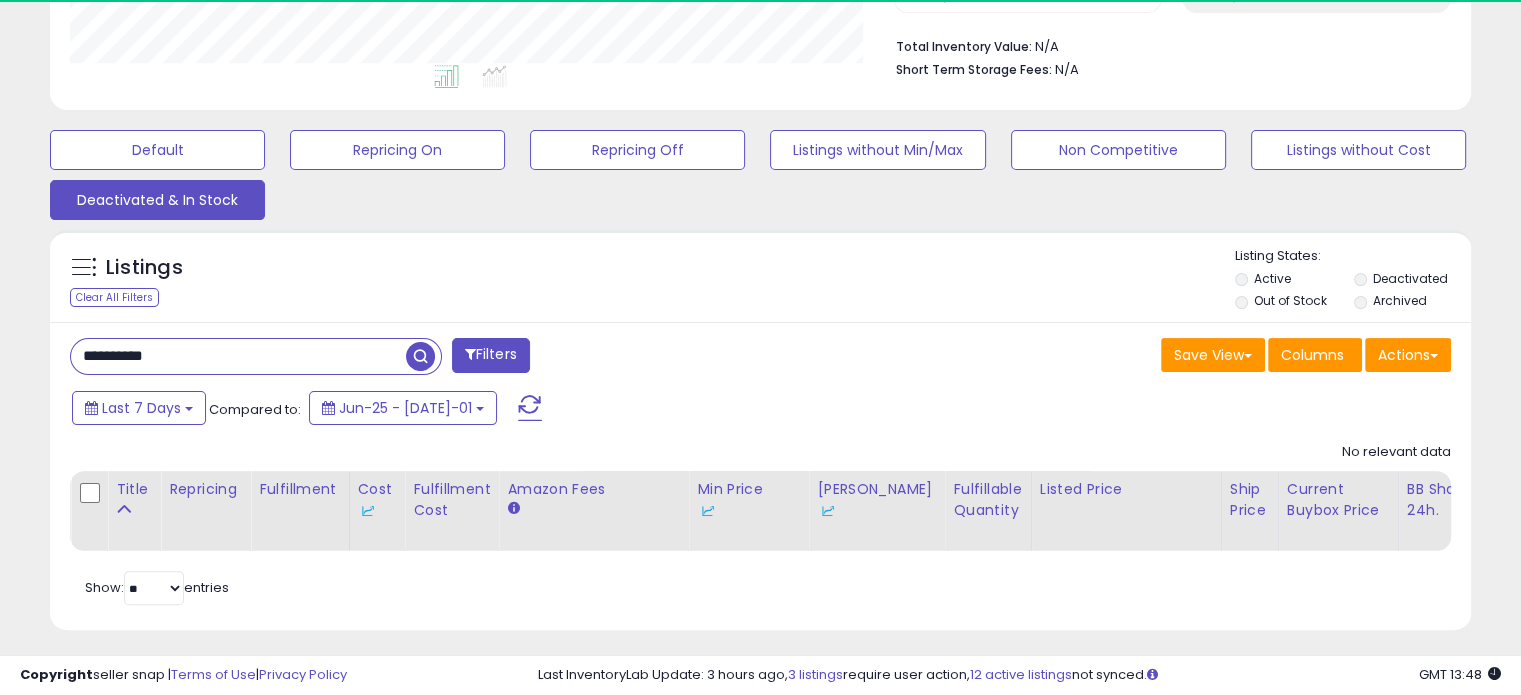 scroll, scrollTop: 999589, scrollLeft: 999176, axis: both 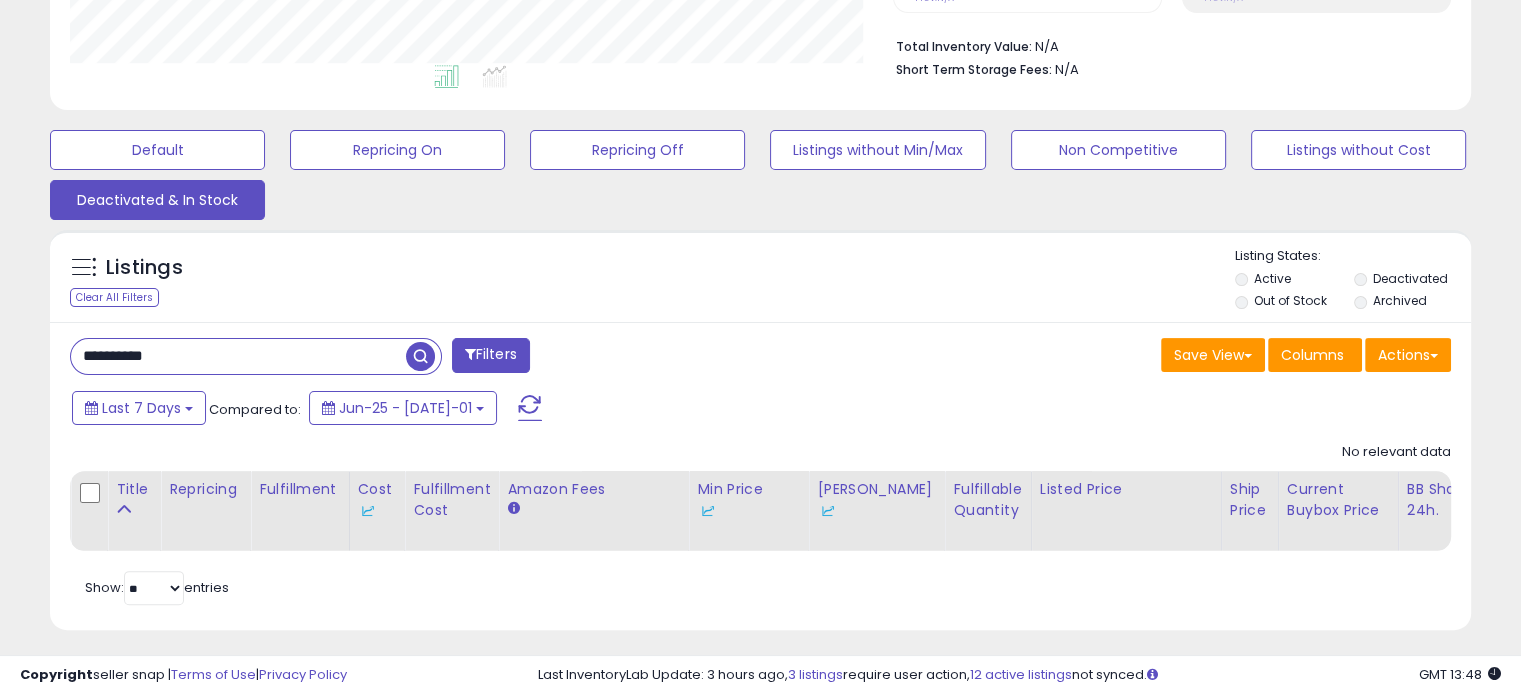 click at bounding box center (420, 356) 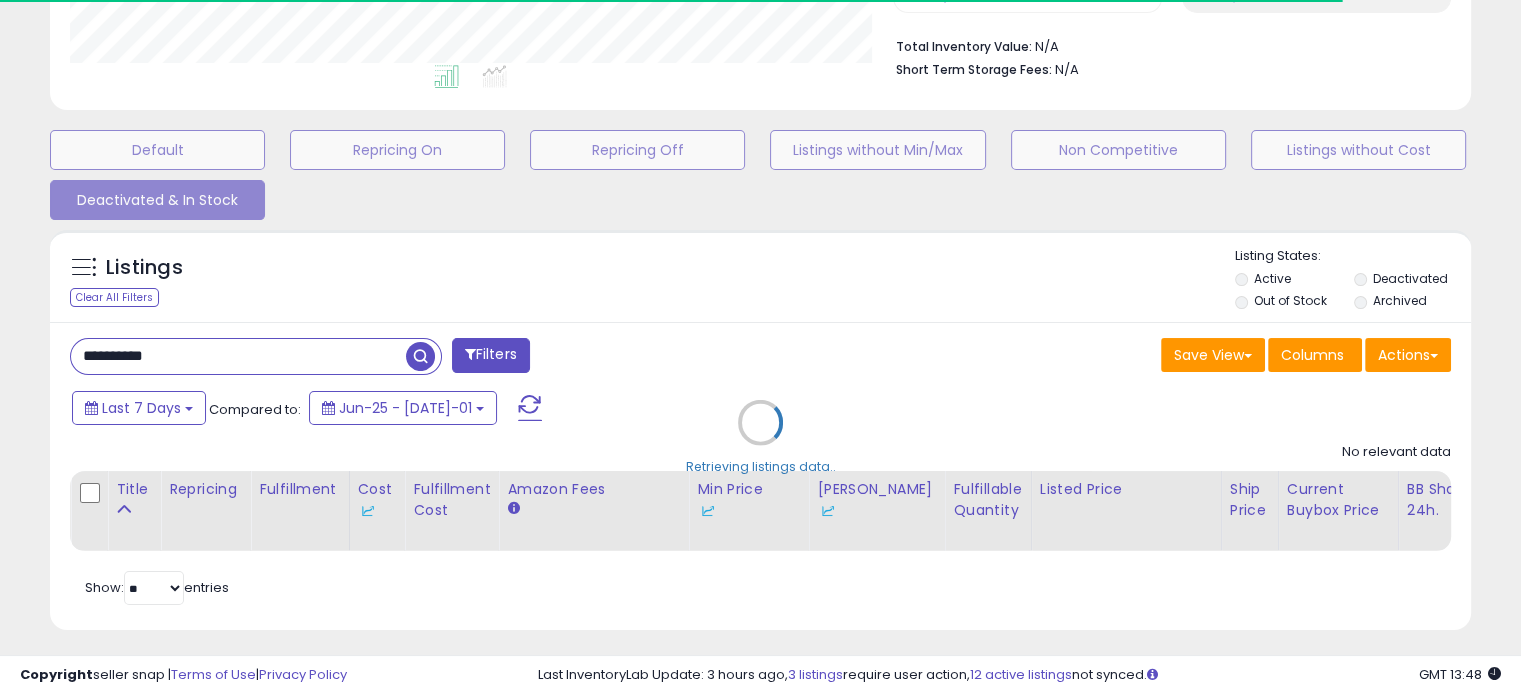 scroll, scrollTop: 409, scrollLeft: 822, axis: both 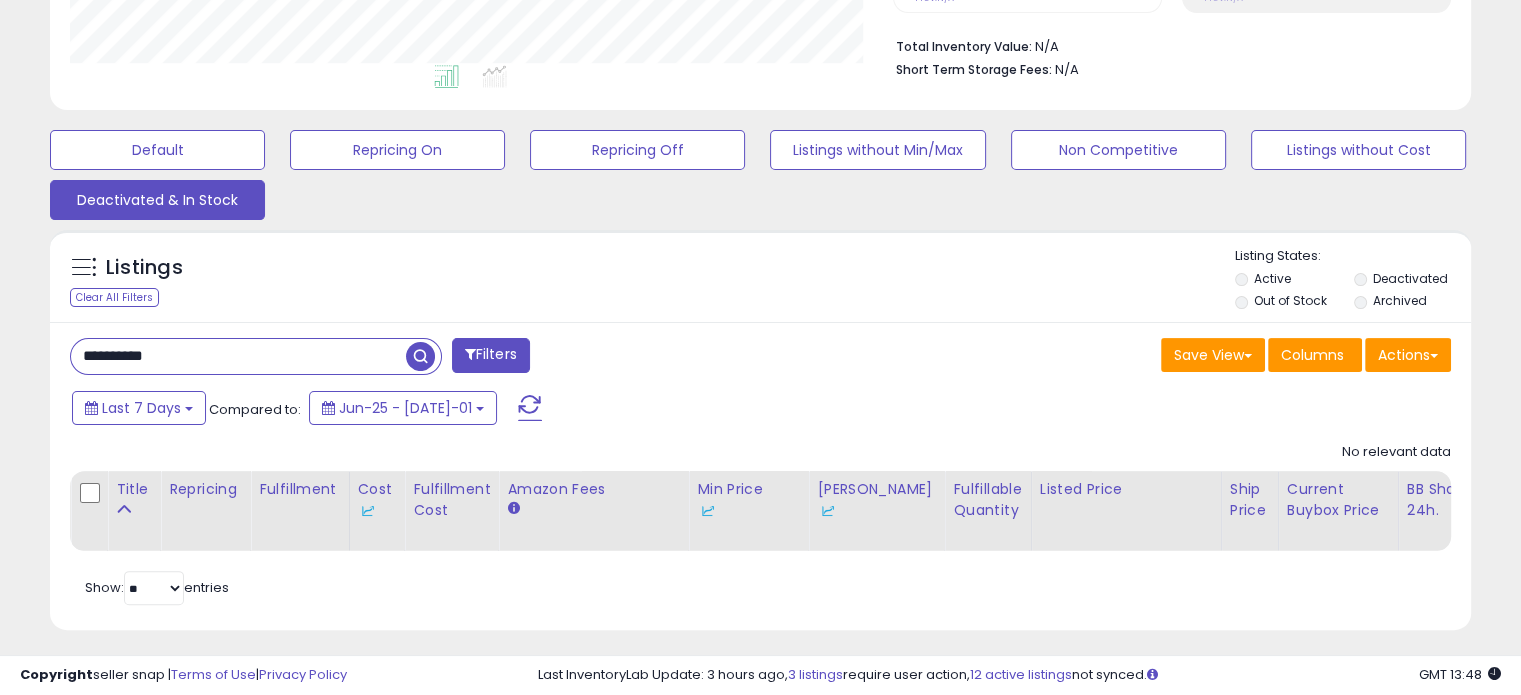 click on "**********" at bounding box center (238, 356) 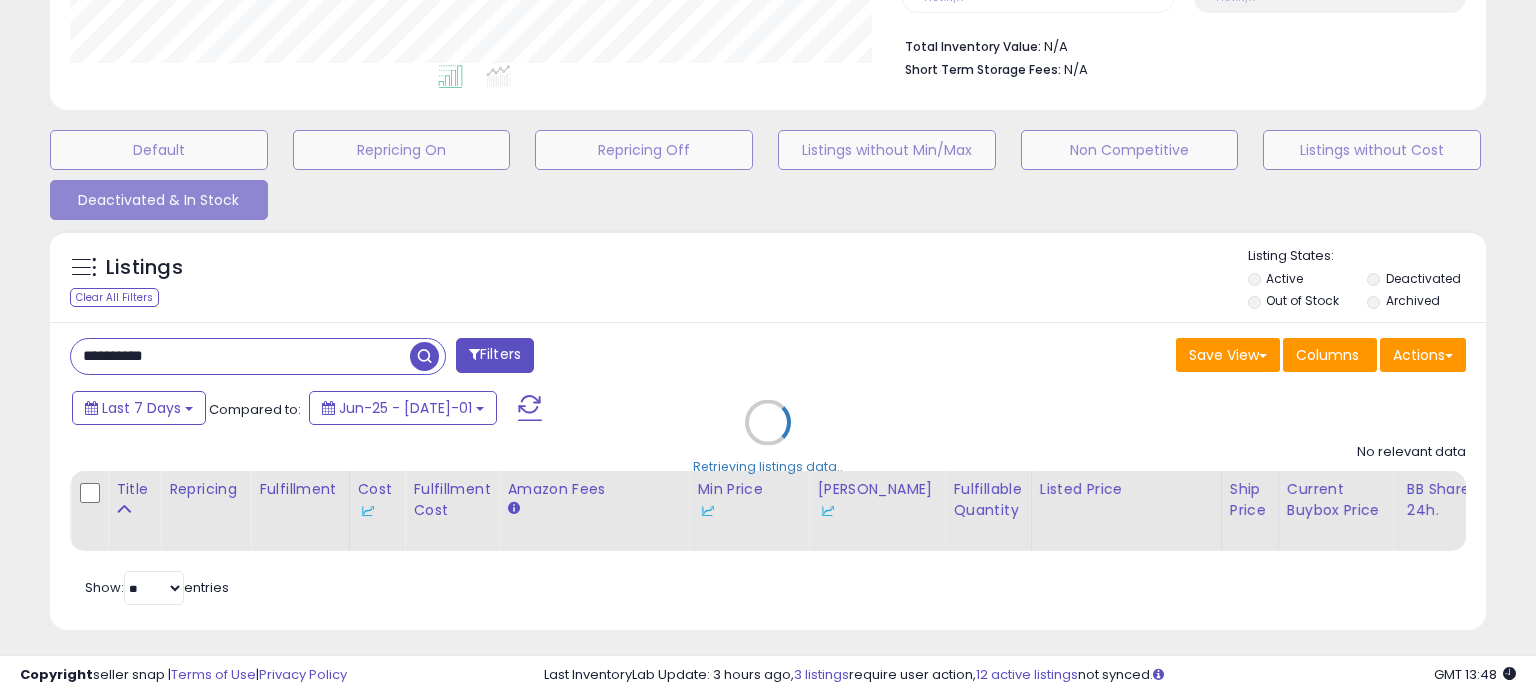 scroll, scrollTop: 999589, scrollLeft: 999168, axis: both 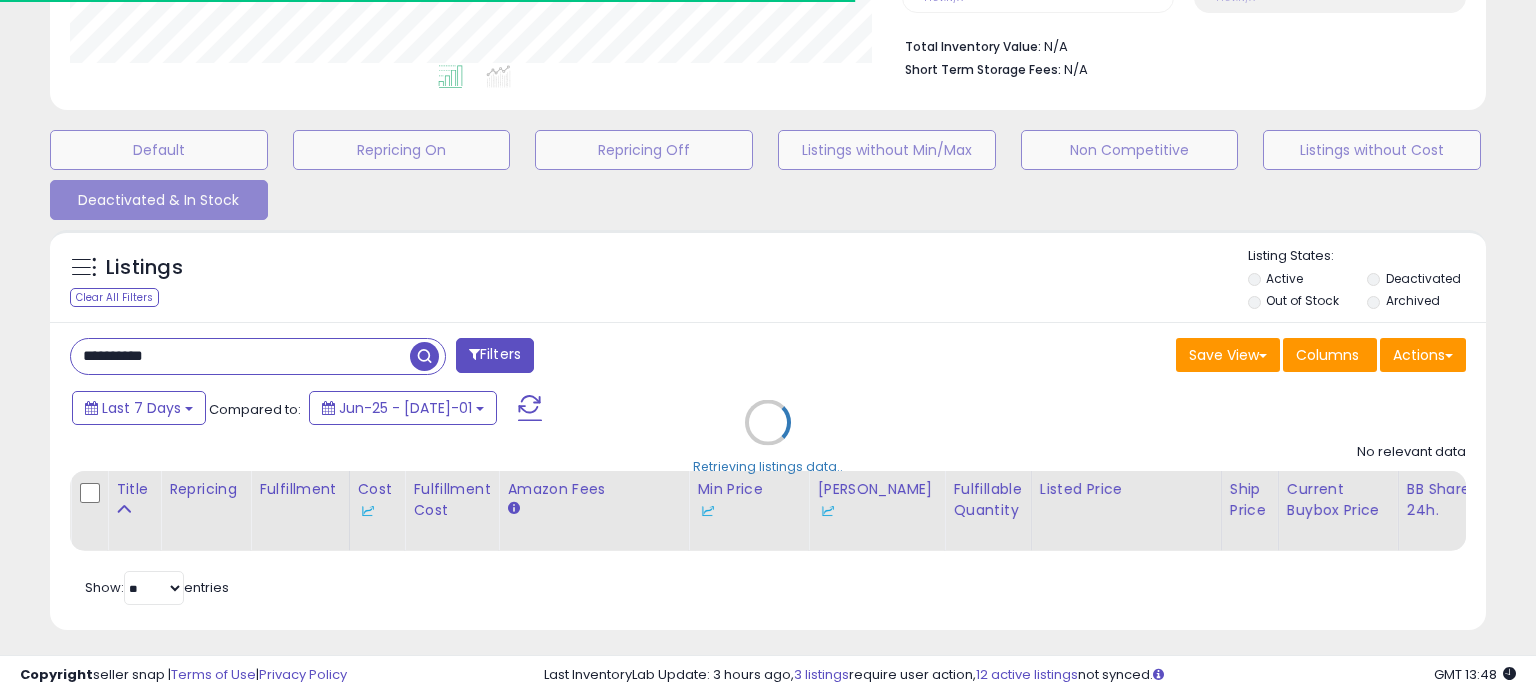 click on "Retrieving listings data.." at bounding box center [768, 437] 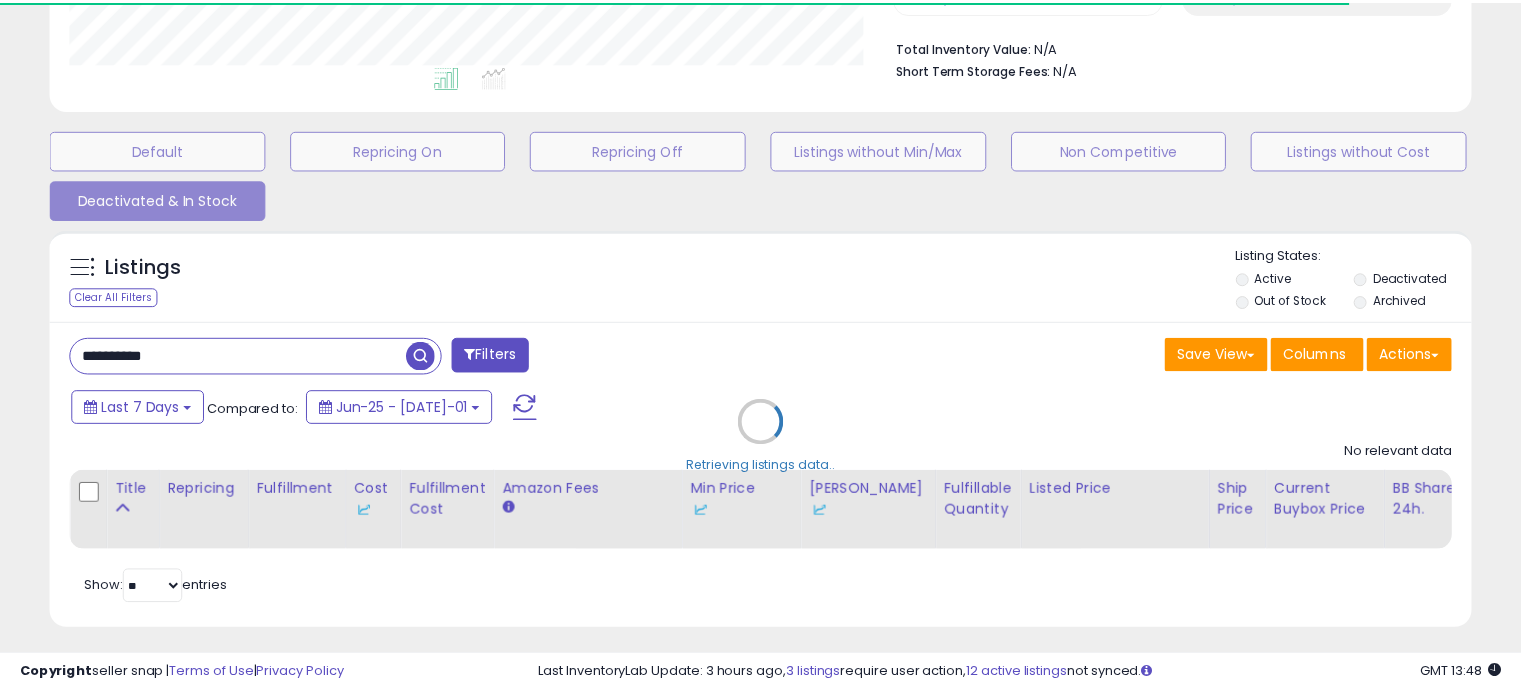 scroll, scrollTop: 409, scrollLeft: 822, axis: both 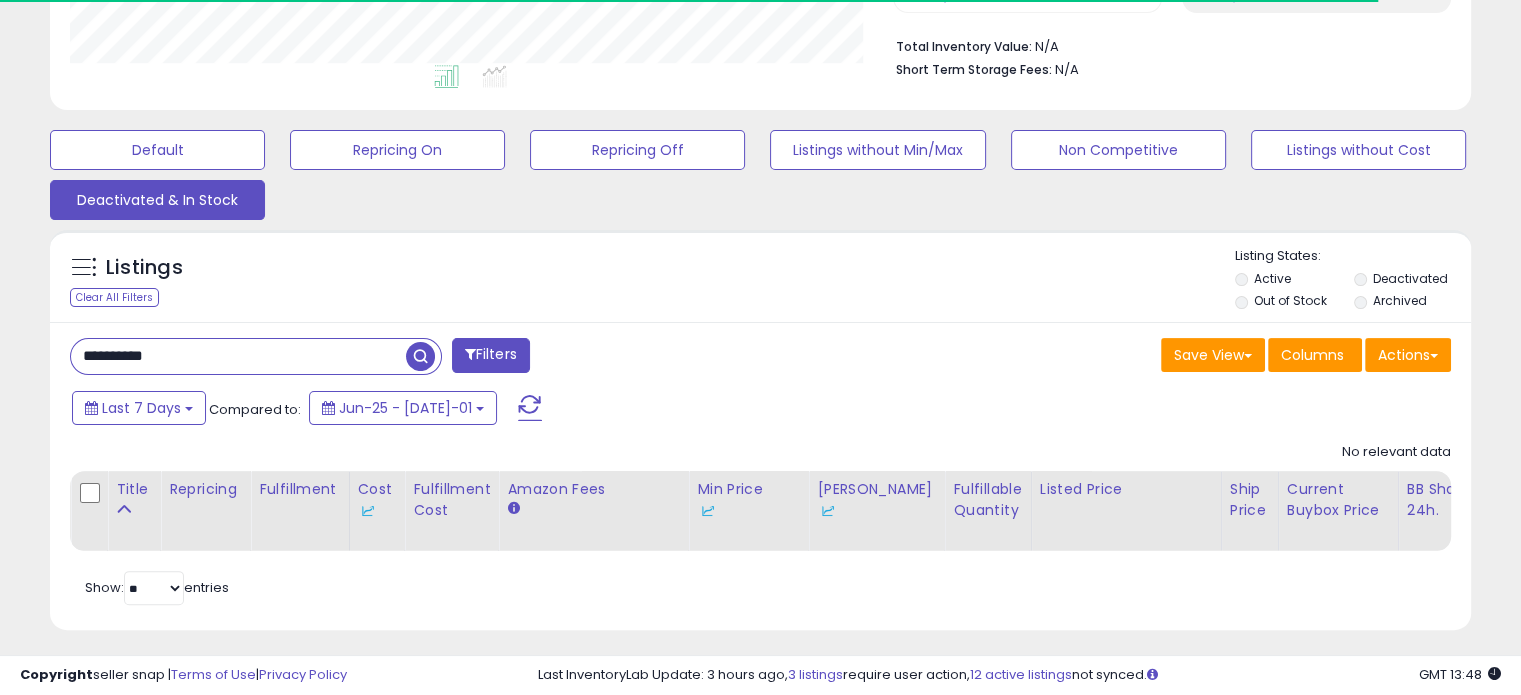 click on "Archived" at bounding box center [1399, 300] 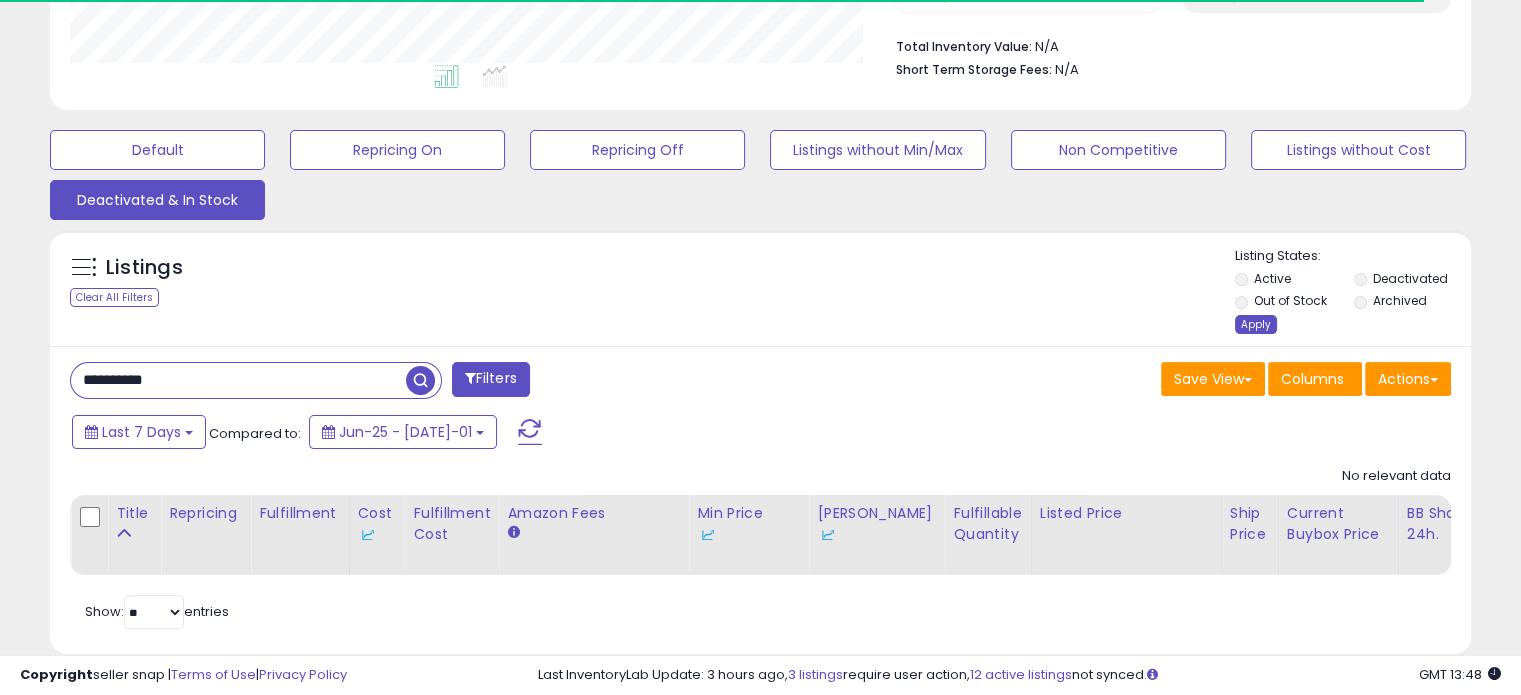 click on "Apply" at bounding box center (1256, 324) 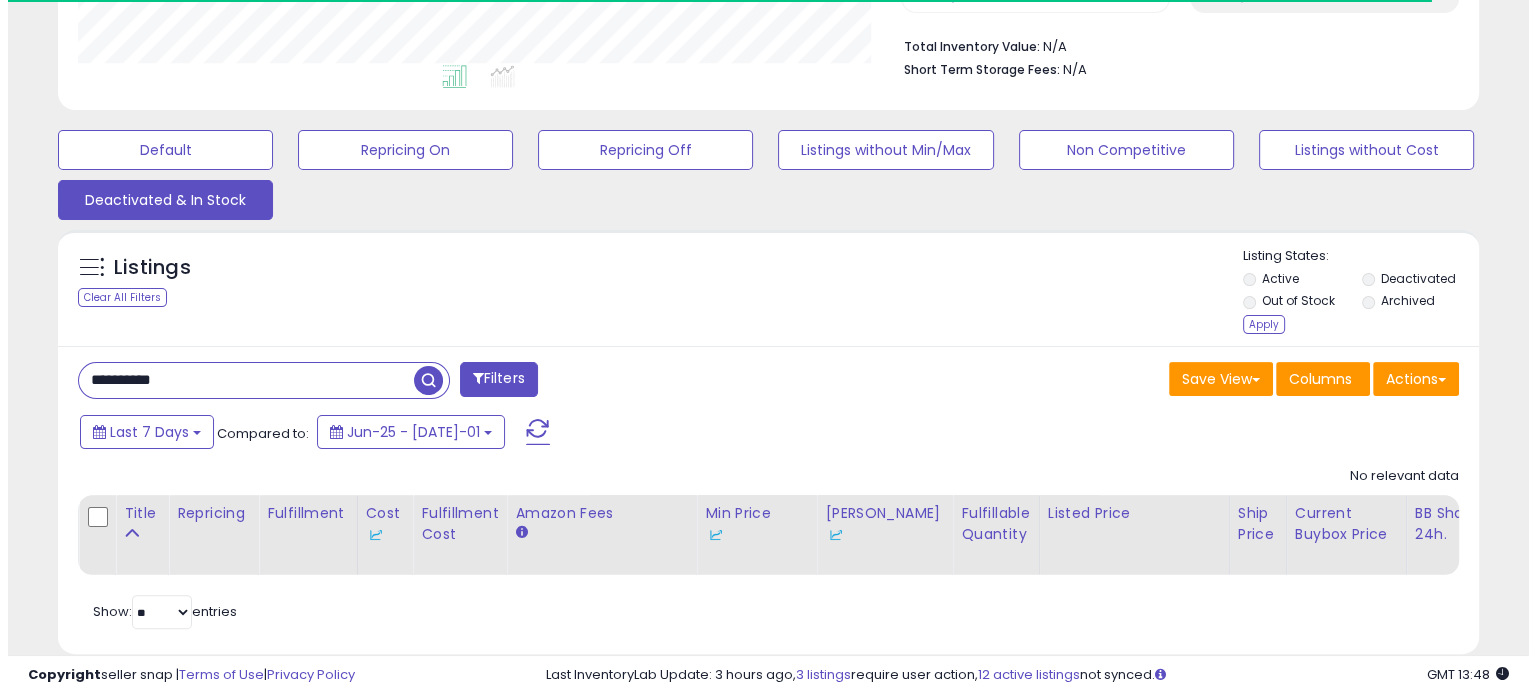scroll, scrollTop: 999589, scrollLeft: 999168, axis: both 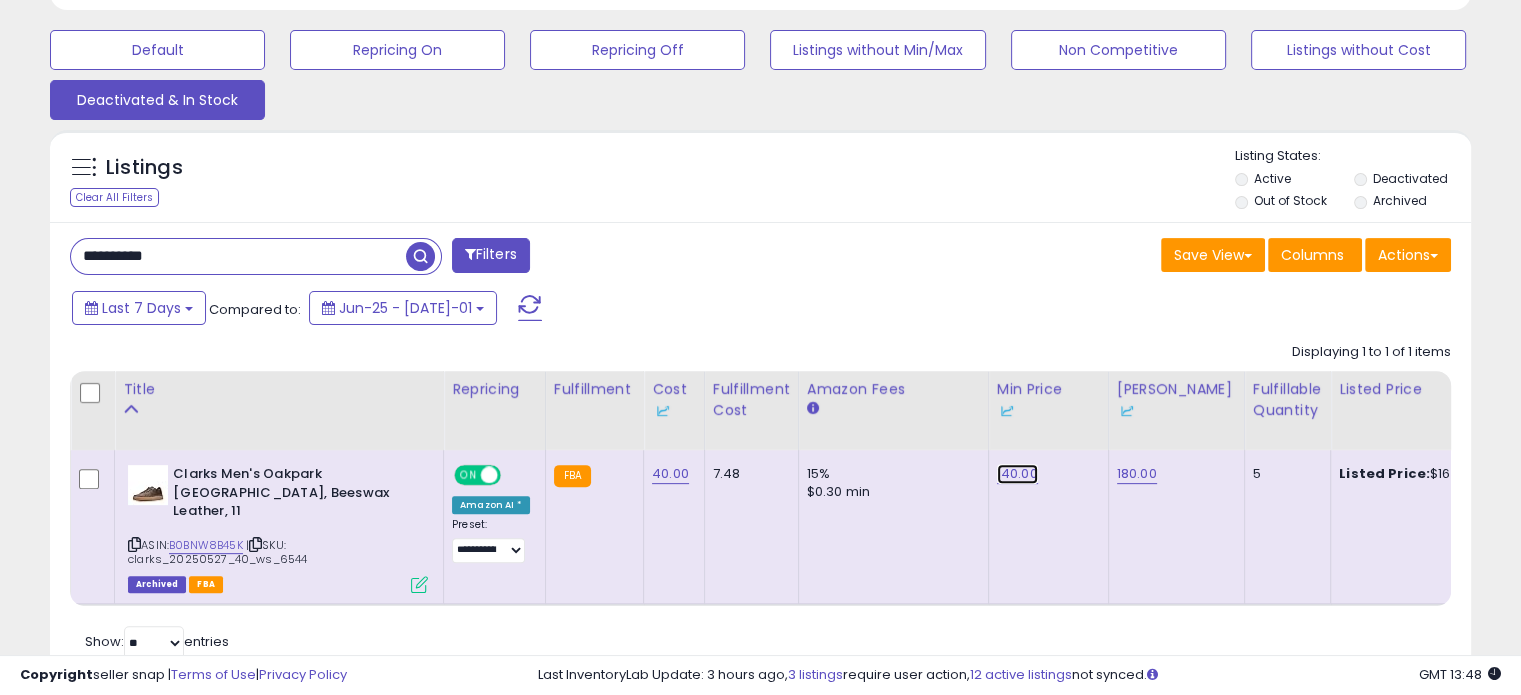 click on "140.00" at bounding box center [1017, 474] 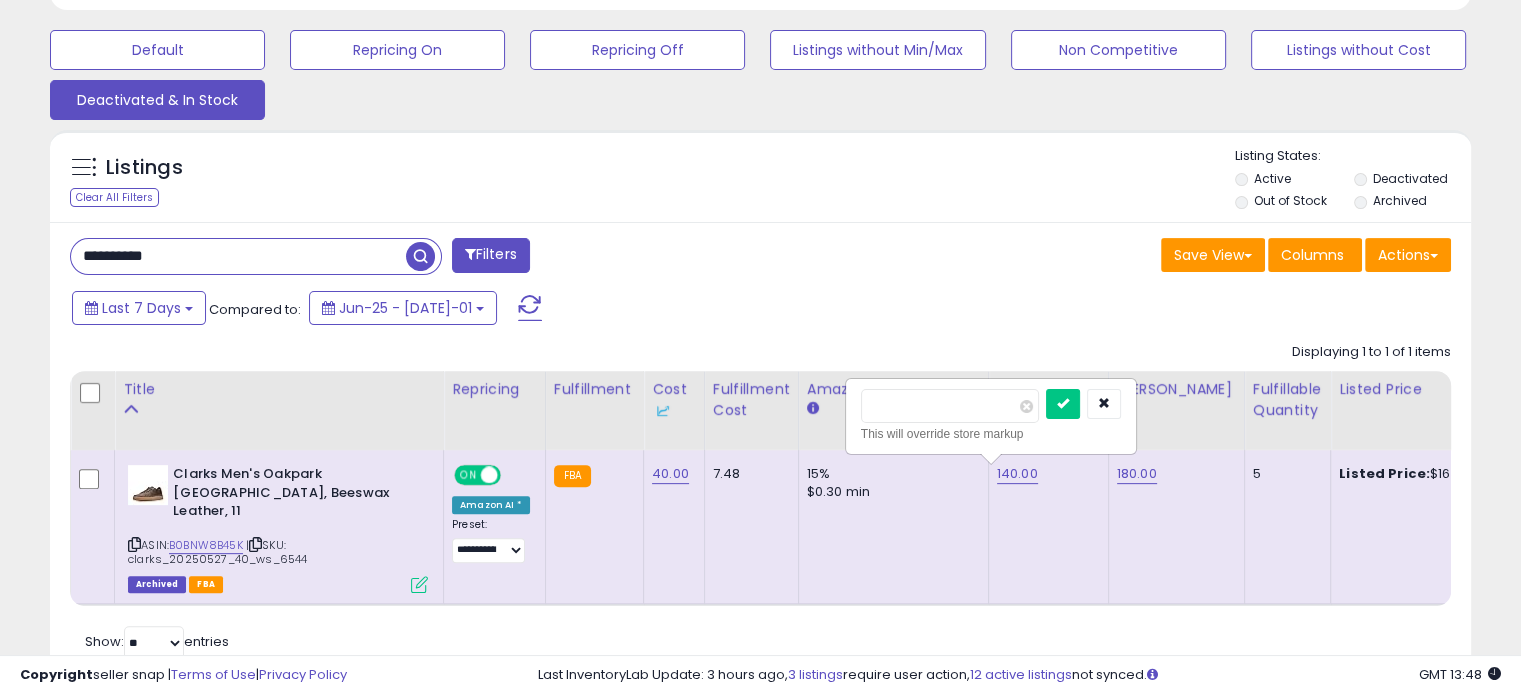 click on "******" at bounding box center [950, 406] 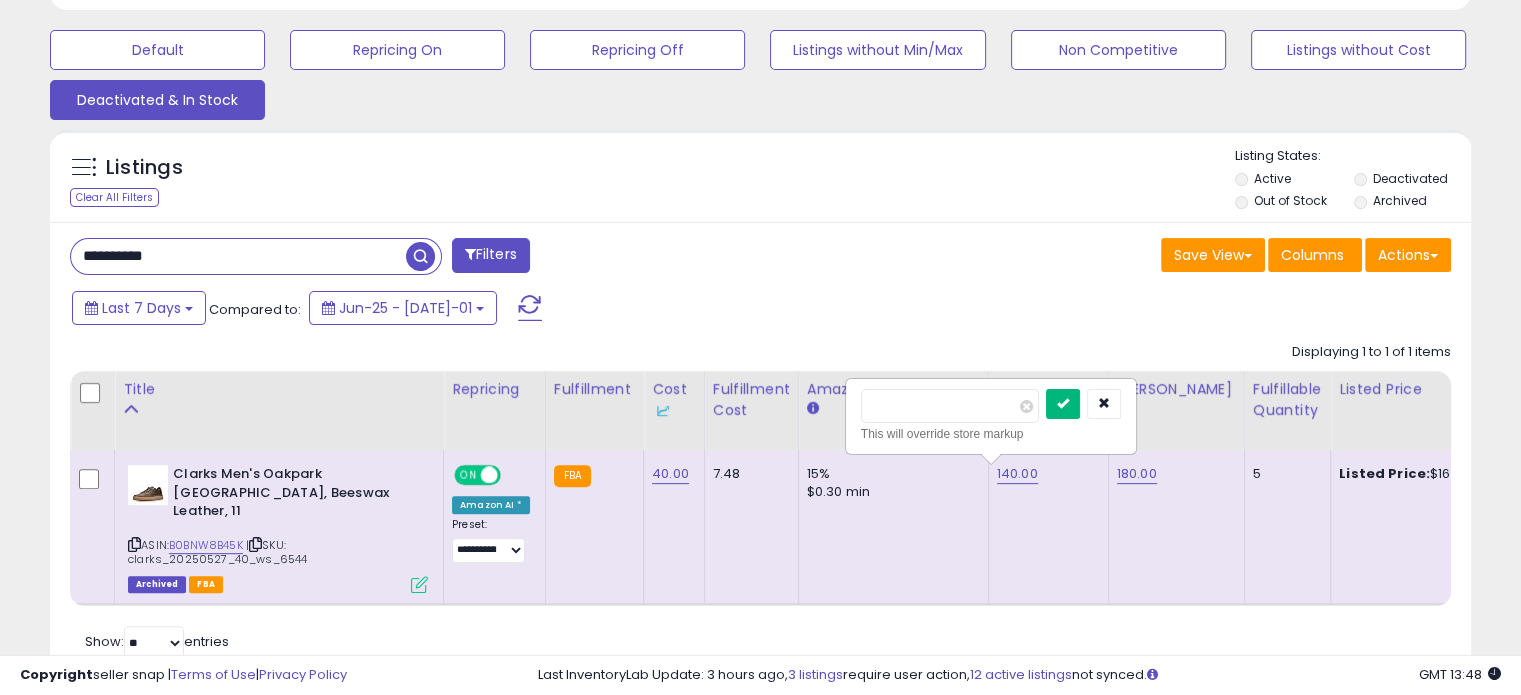 type on "**" 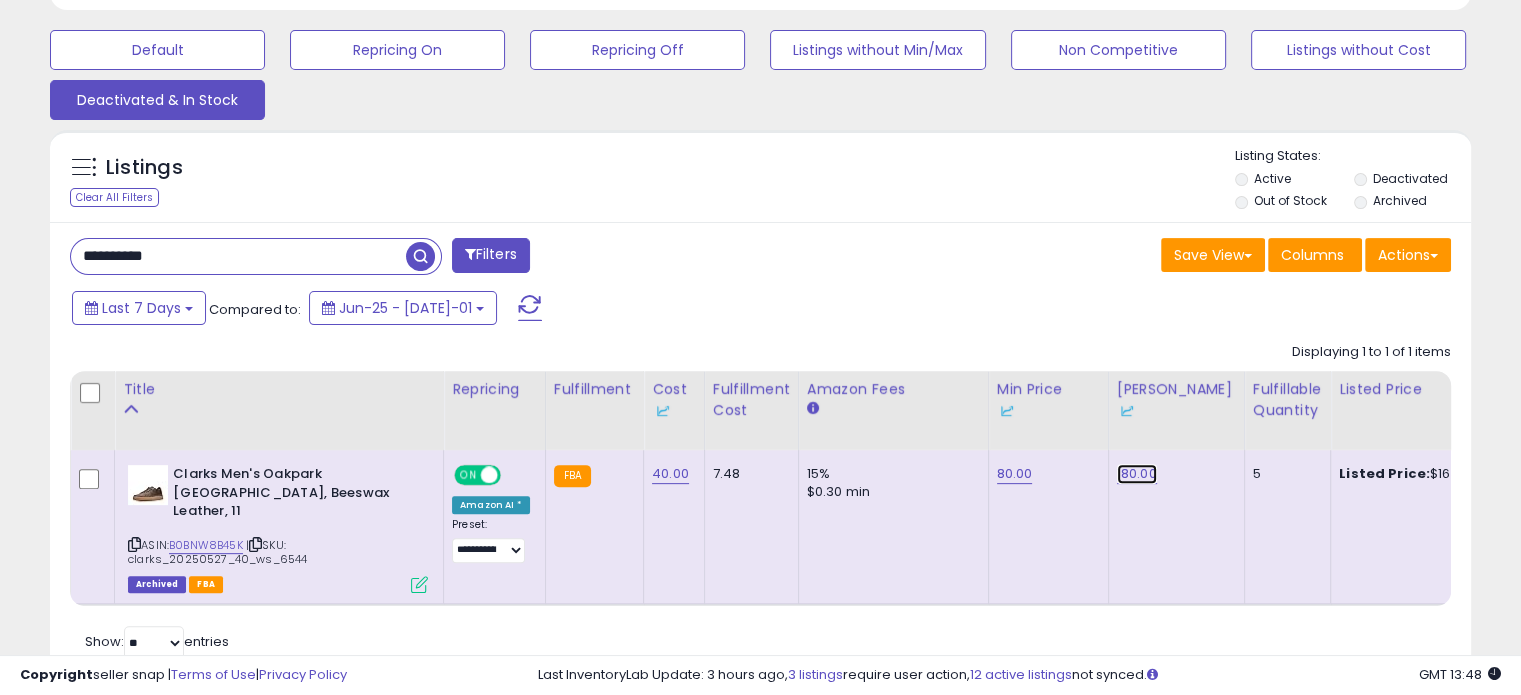 click on "180.00" at bounding box center [1137, 474] 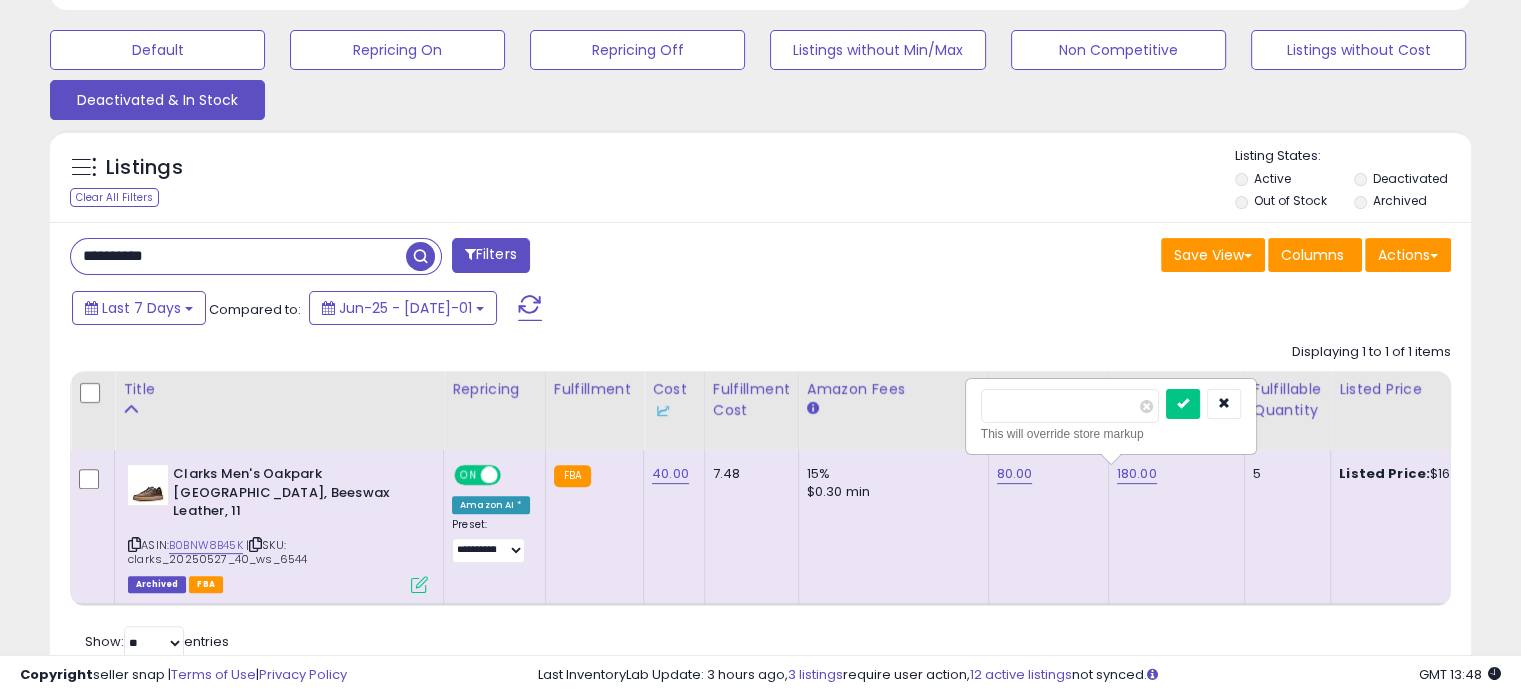 click on "******" at bounding box center (1070, 406) 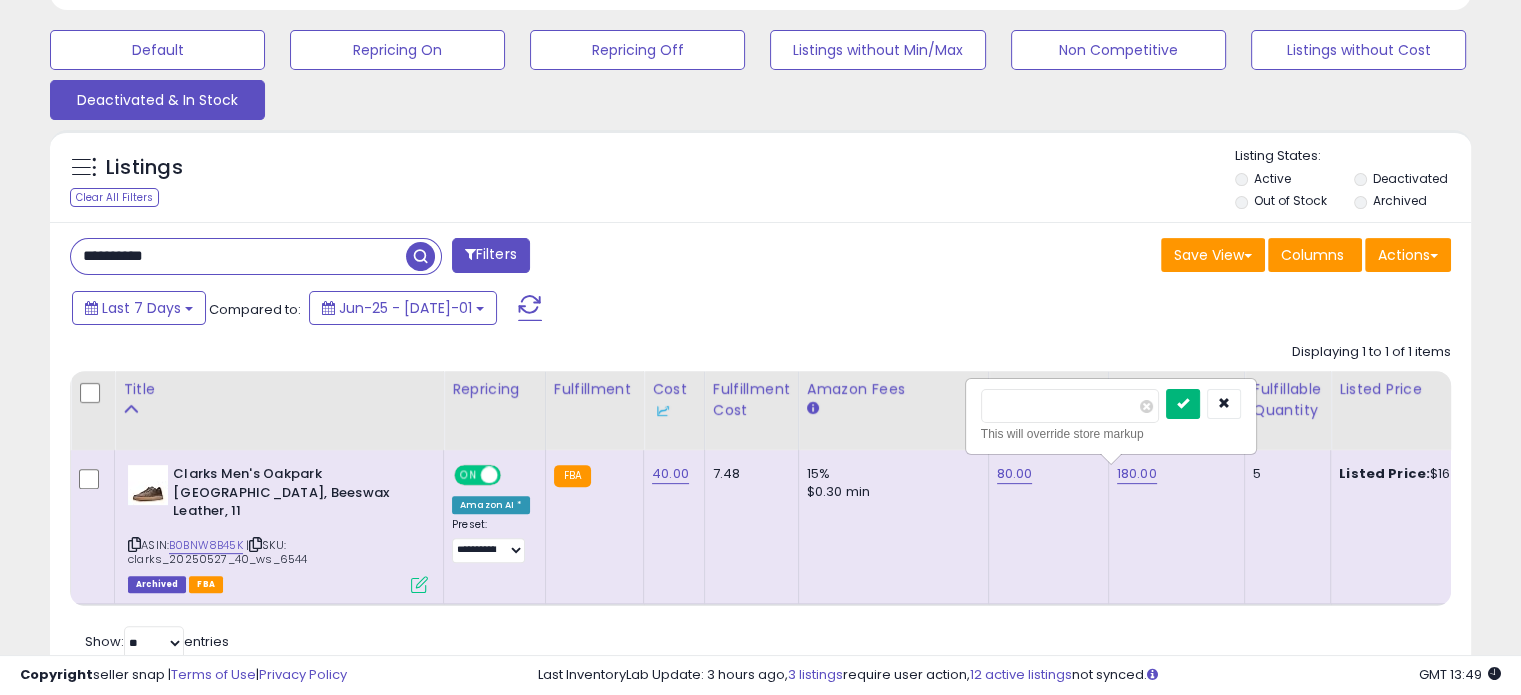 type on "***" 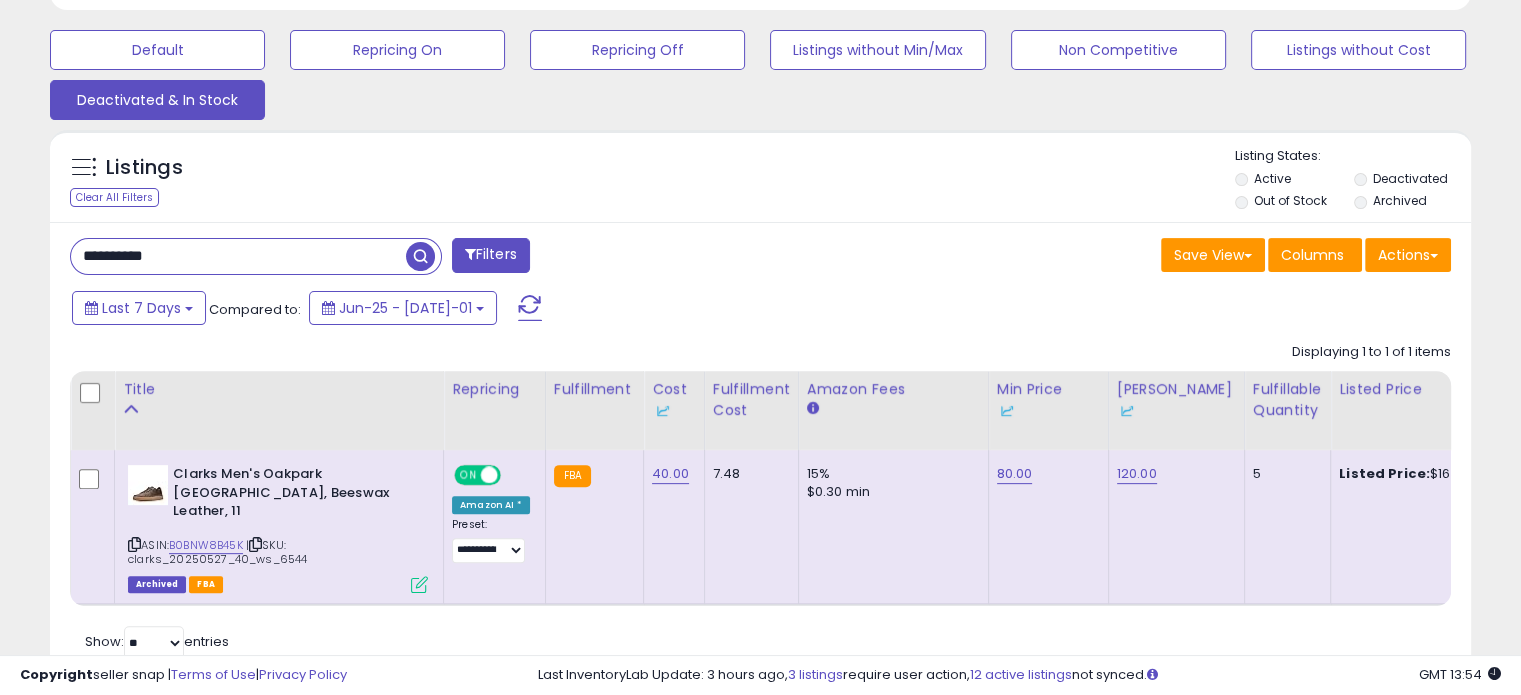 click on "**********" at bounding box center (238, 256) 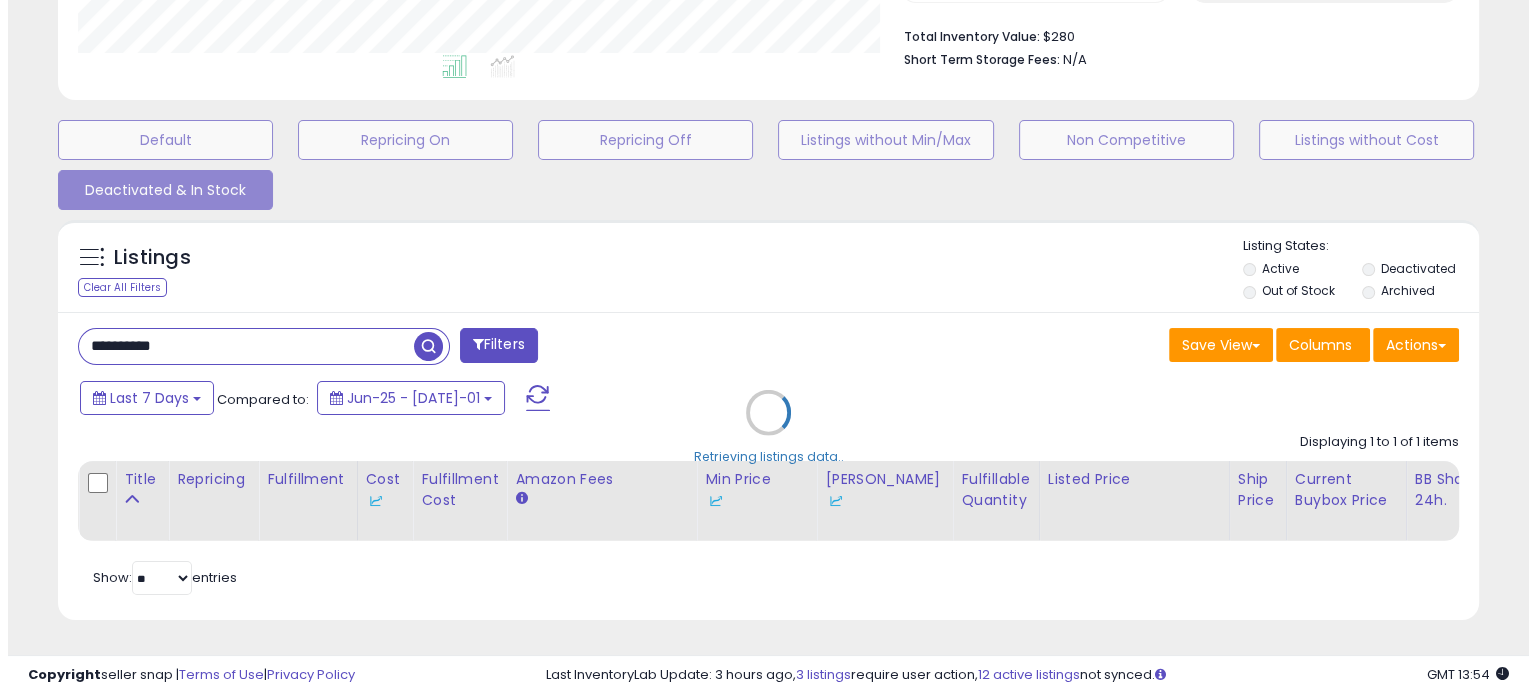 scroll, scrollTop: 524, scrollLeft: 0, axis: vertical 